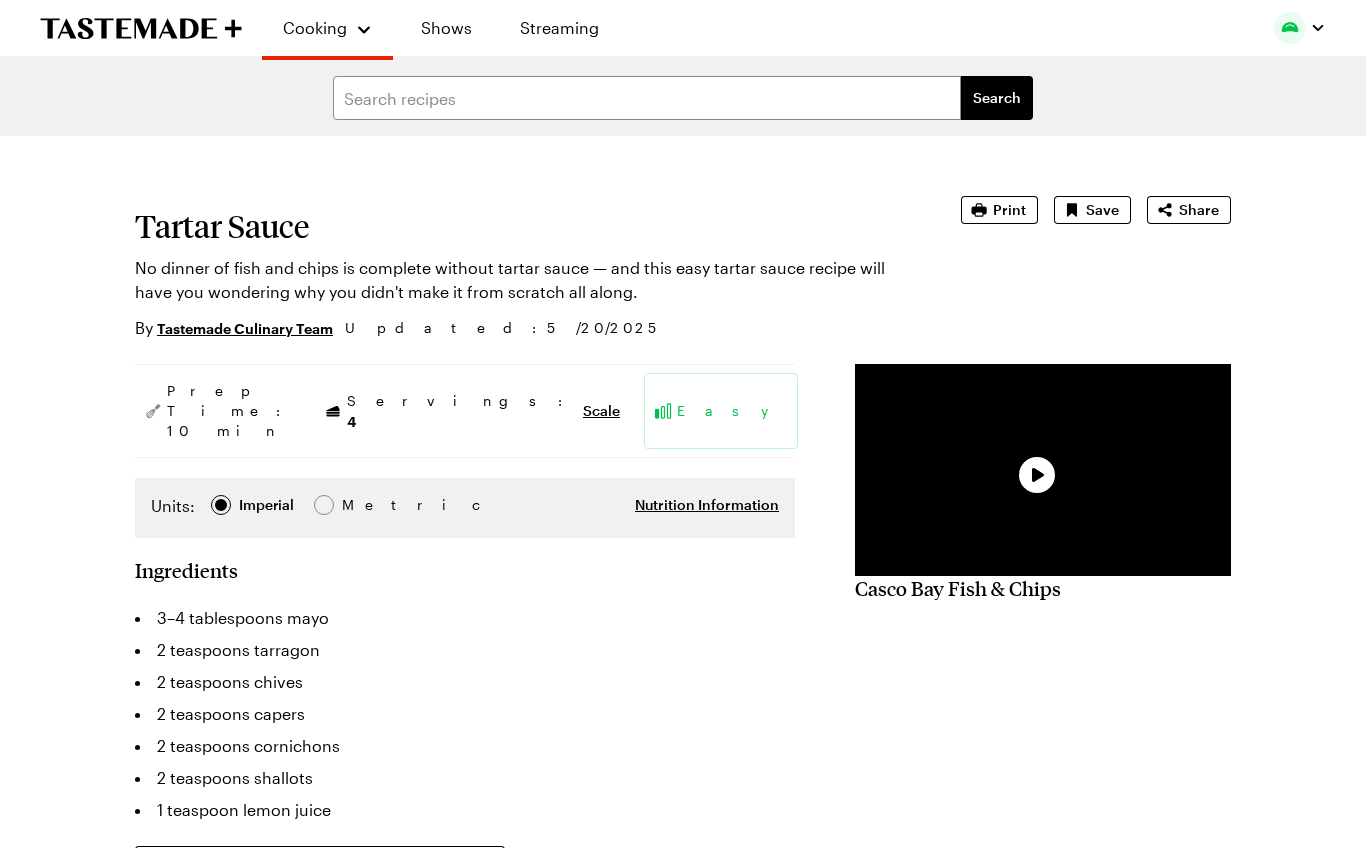 scroll, scrollTop: 0, scrollLeft: 0, axis: both 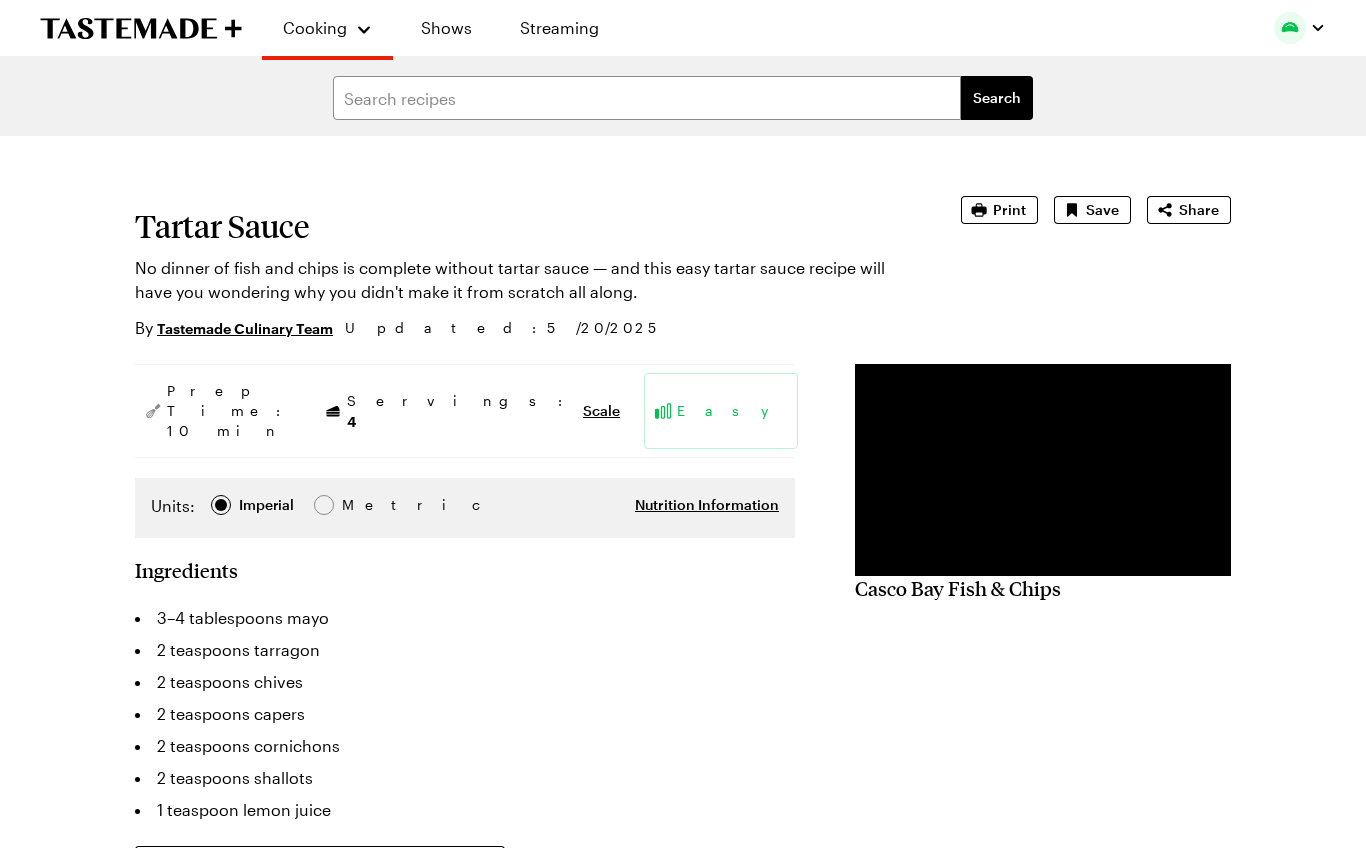 type on "x" 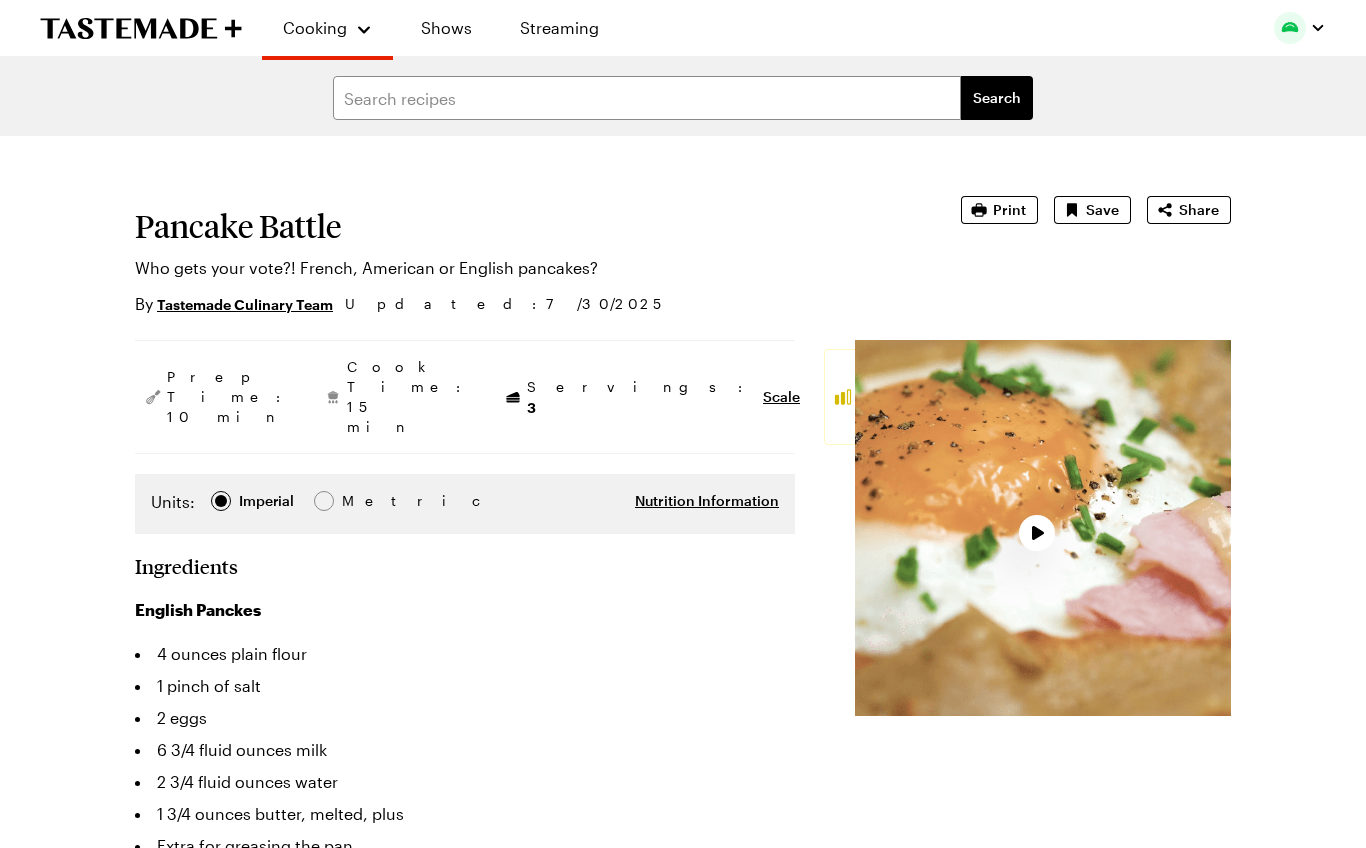 scroll, scrollTop: 0, scrollLeft: 0, axis: both 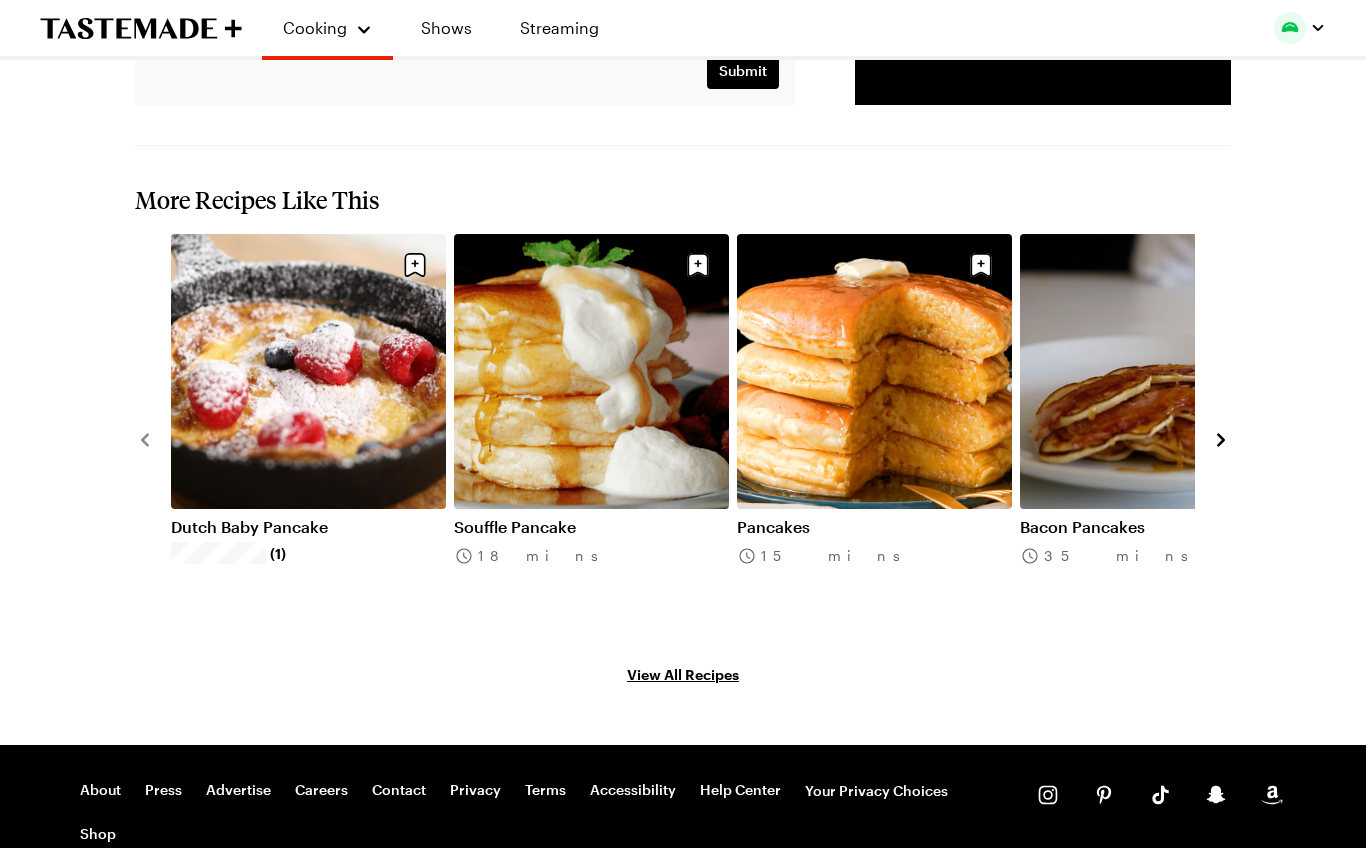 click 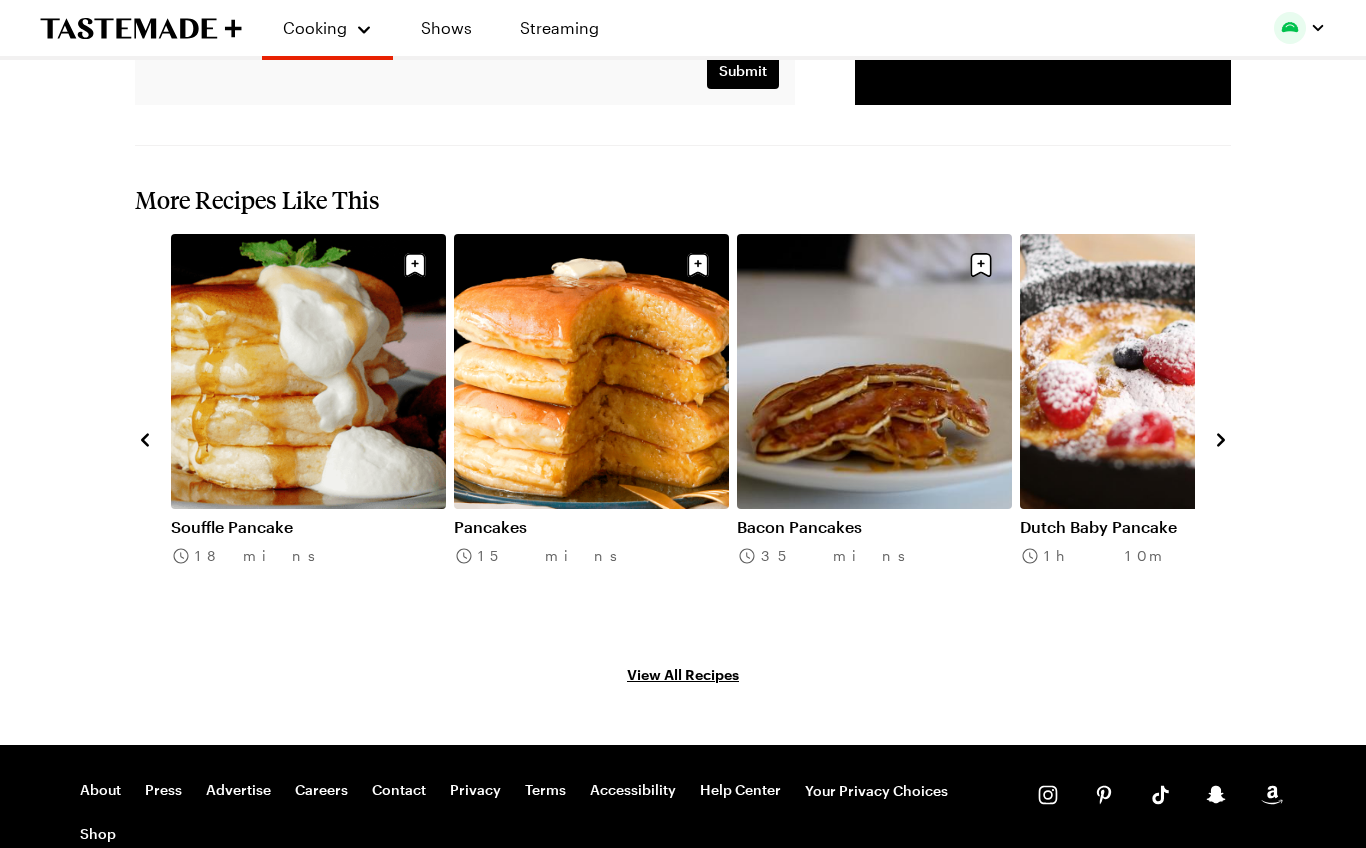 click 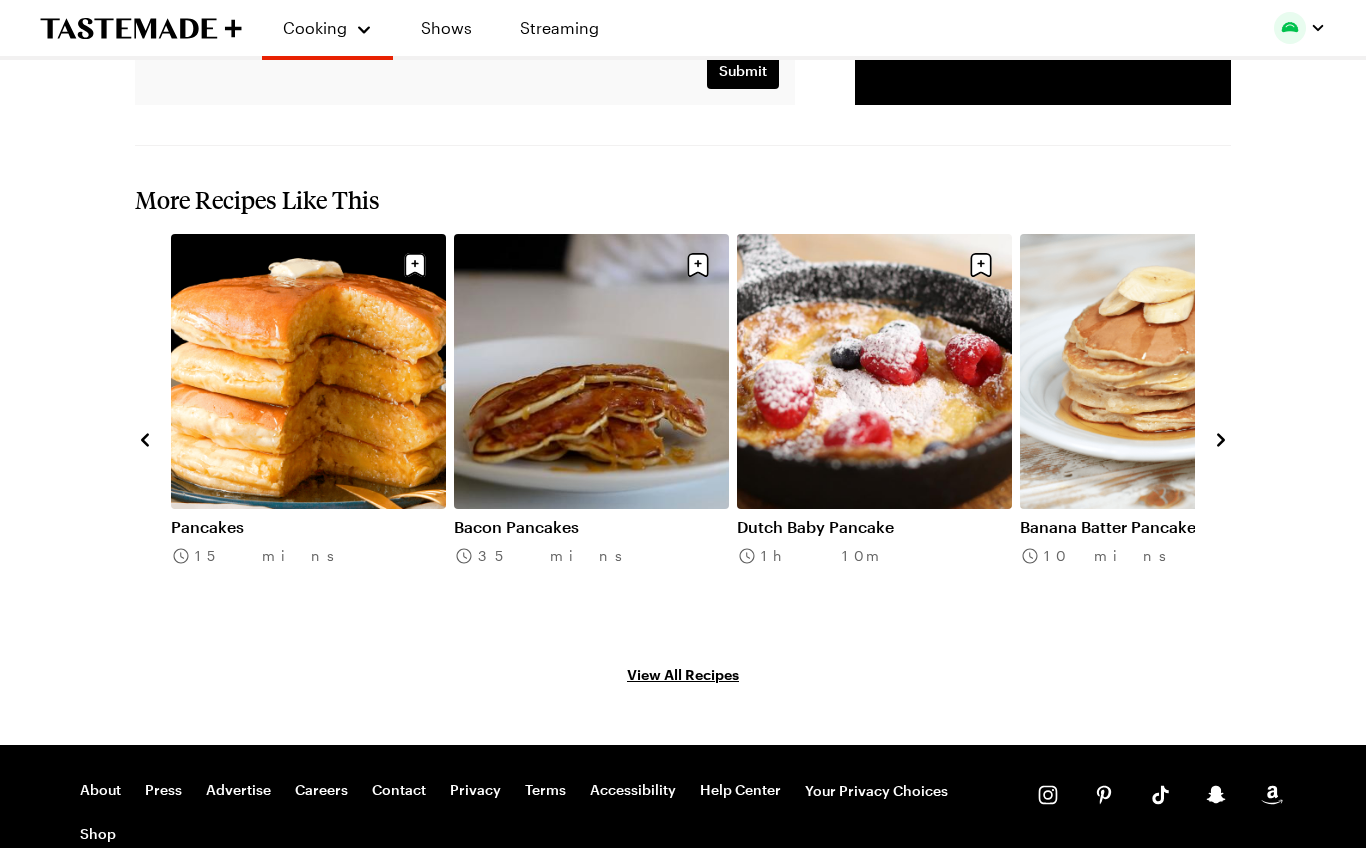 click 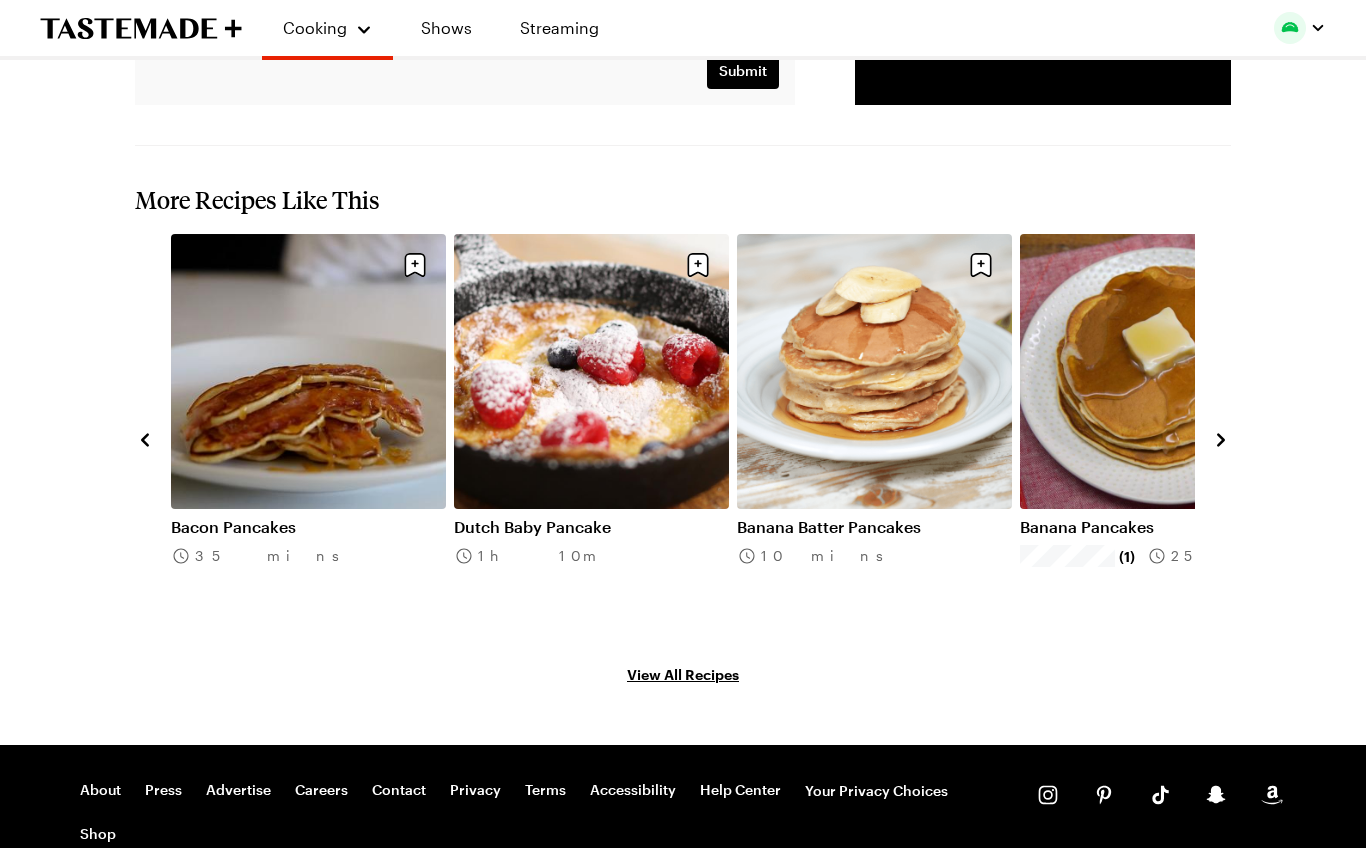 click 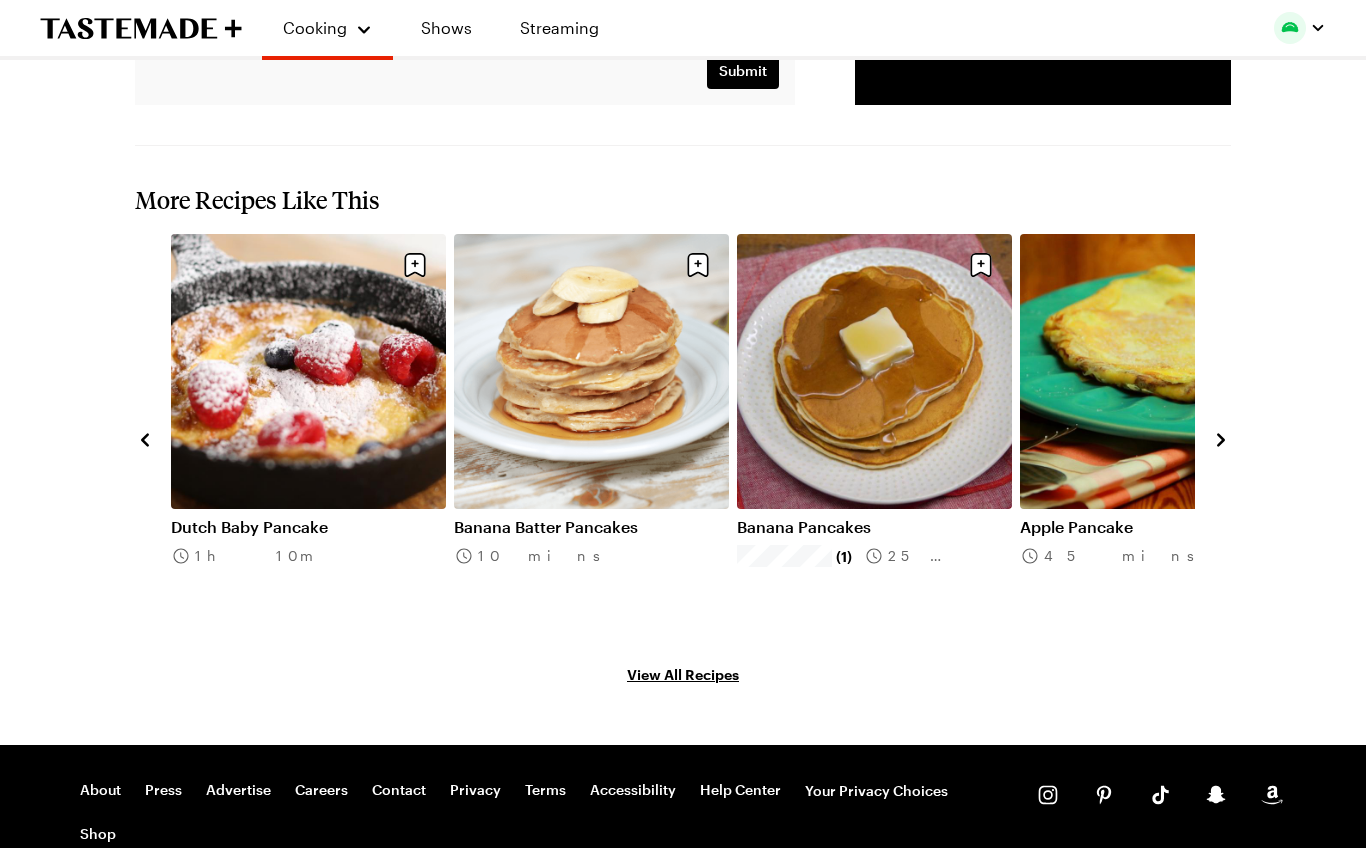 click 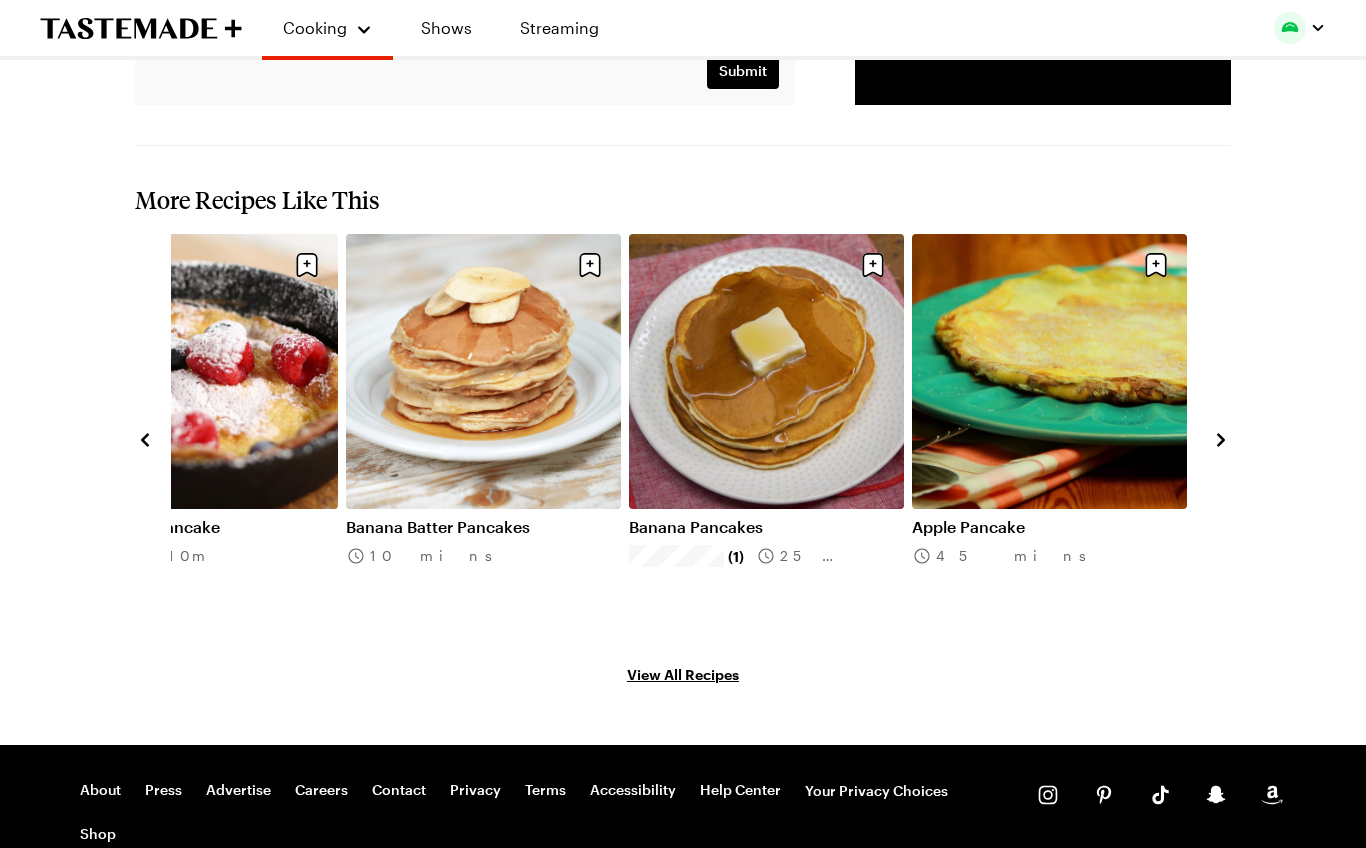 click 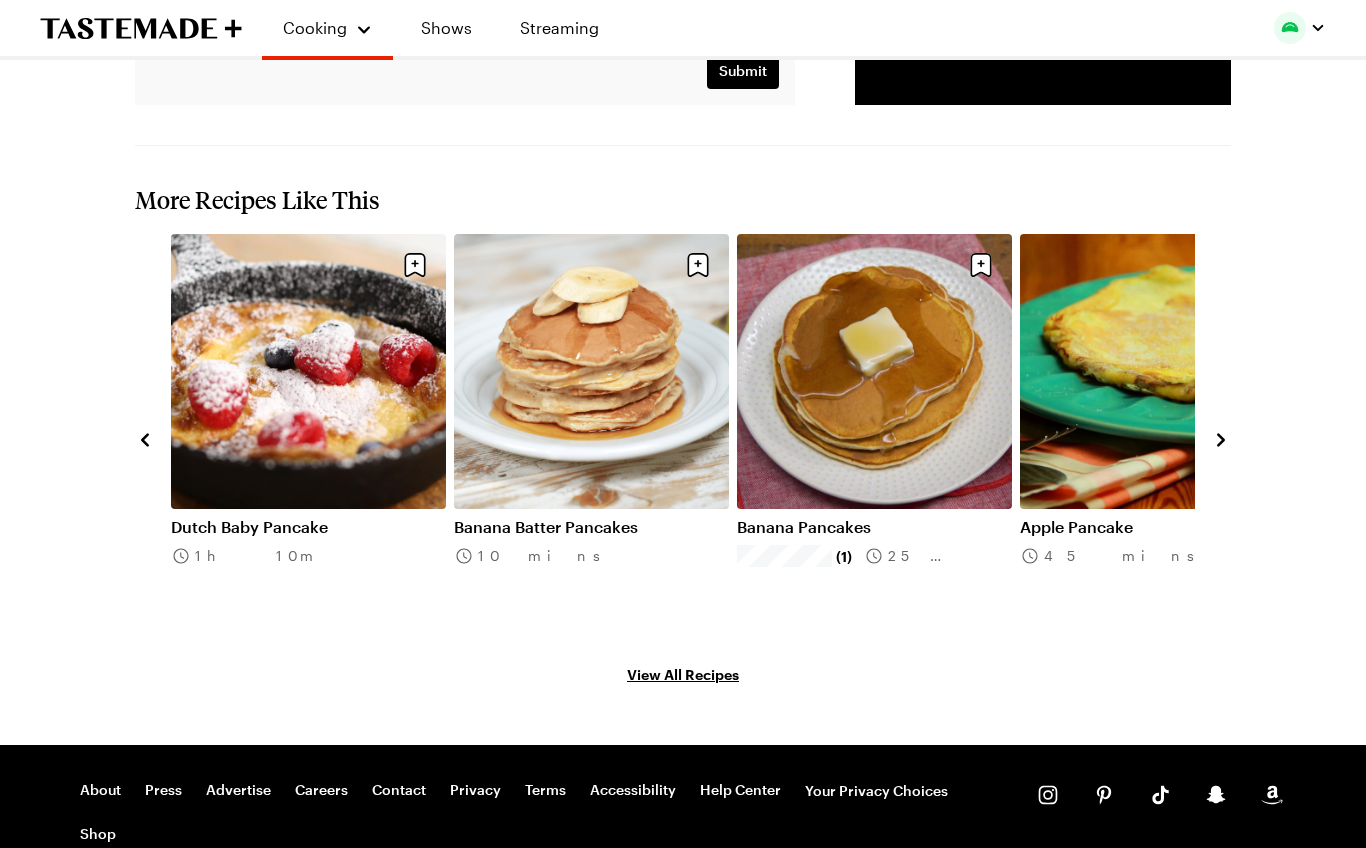 click 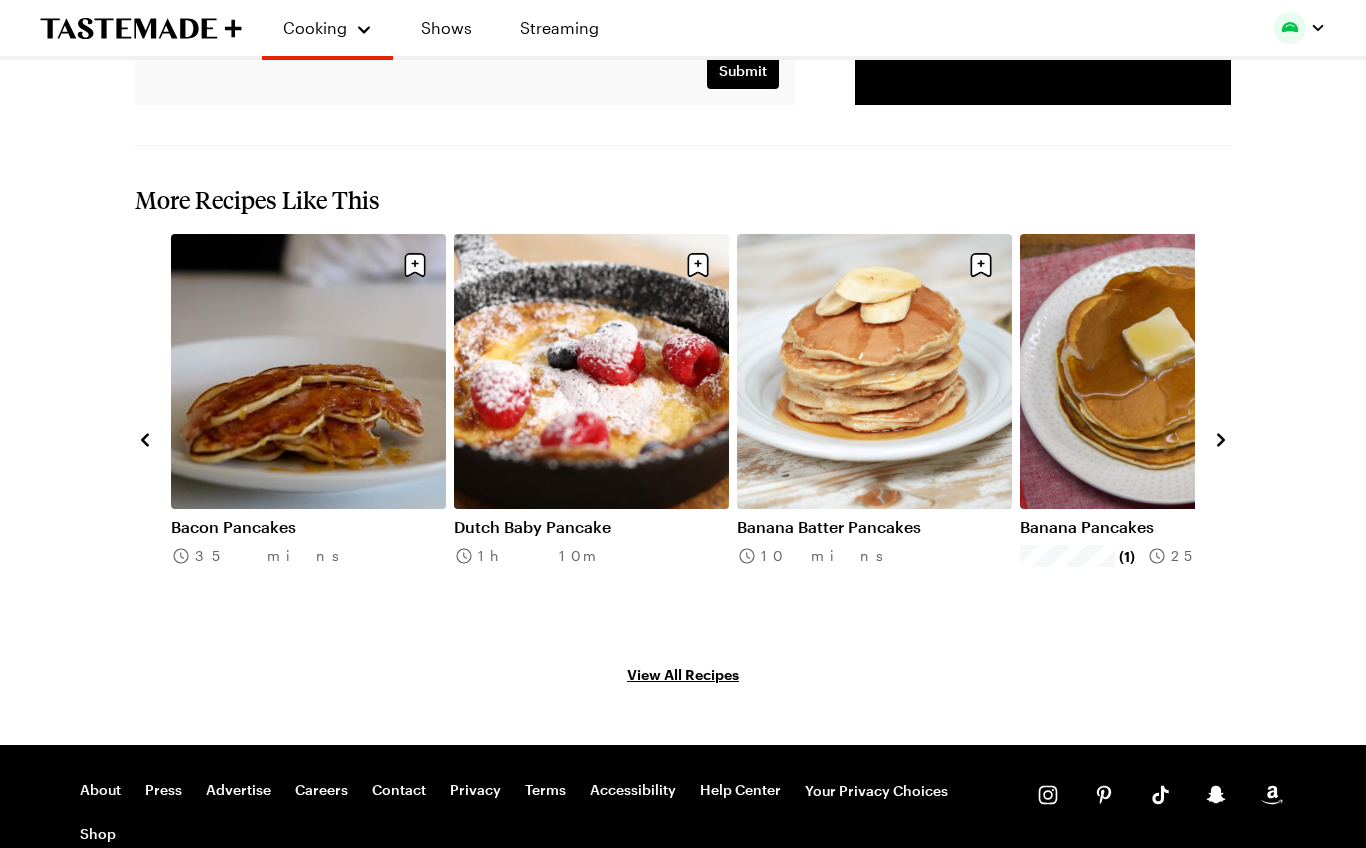 click 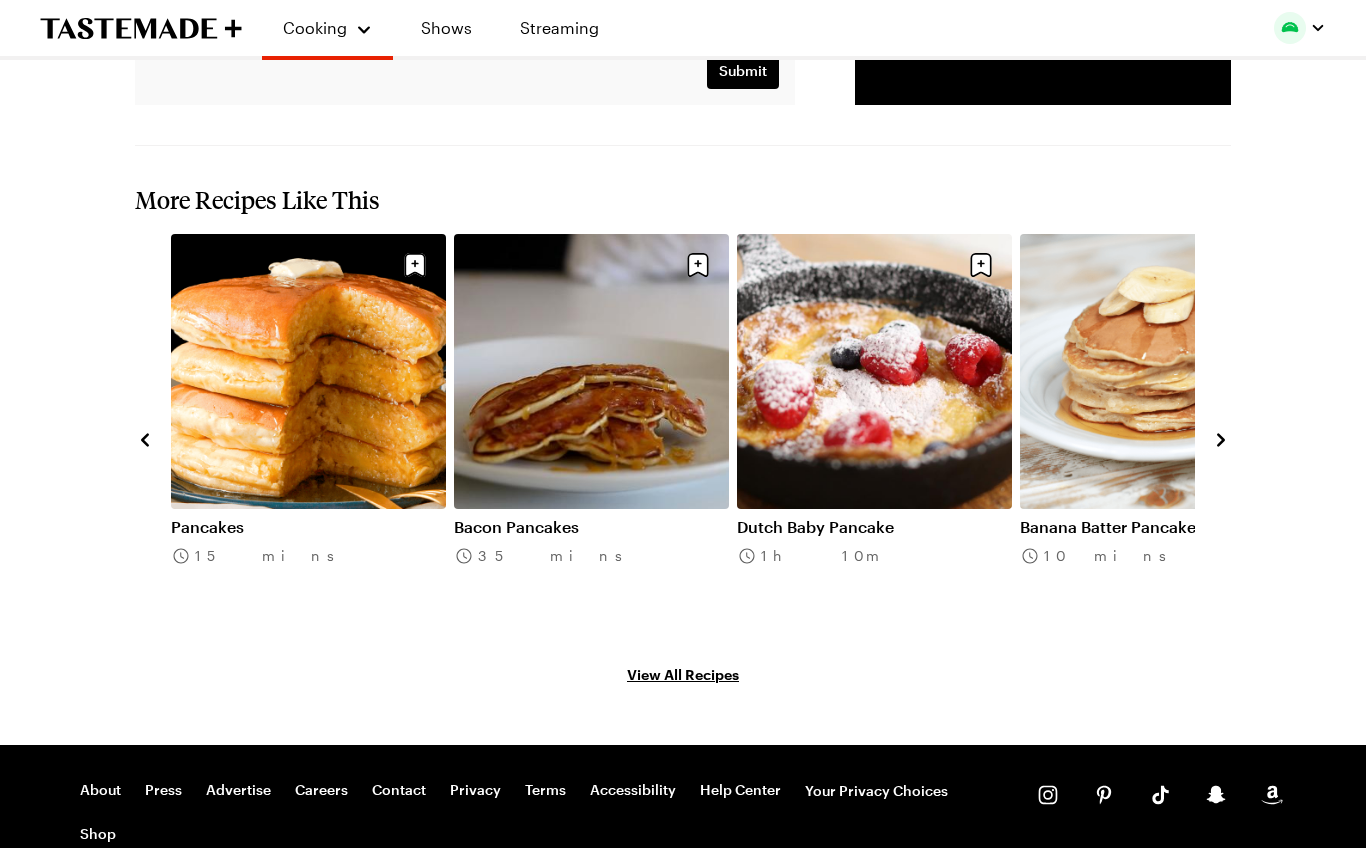 click 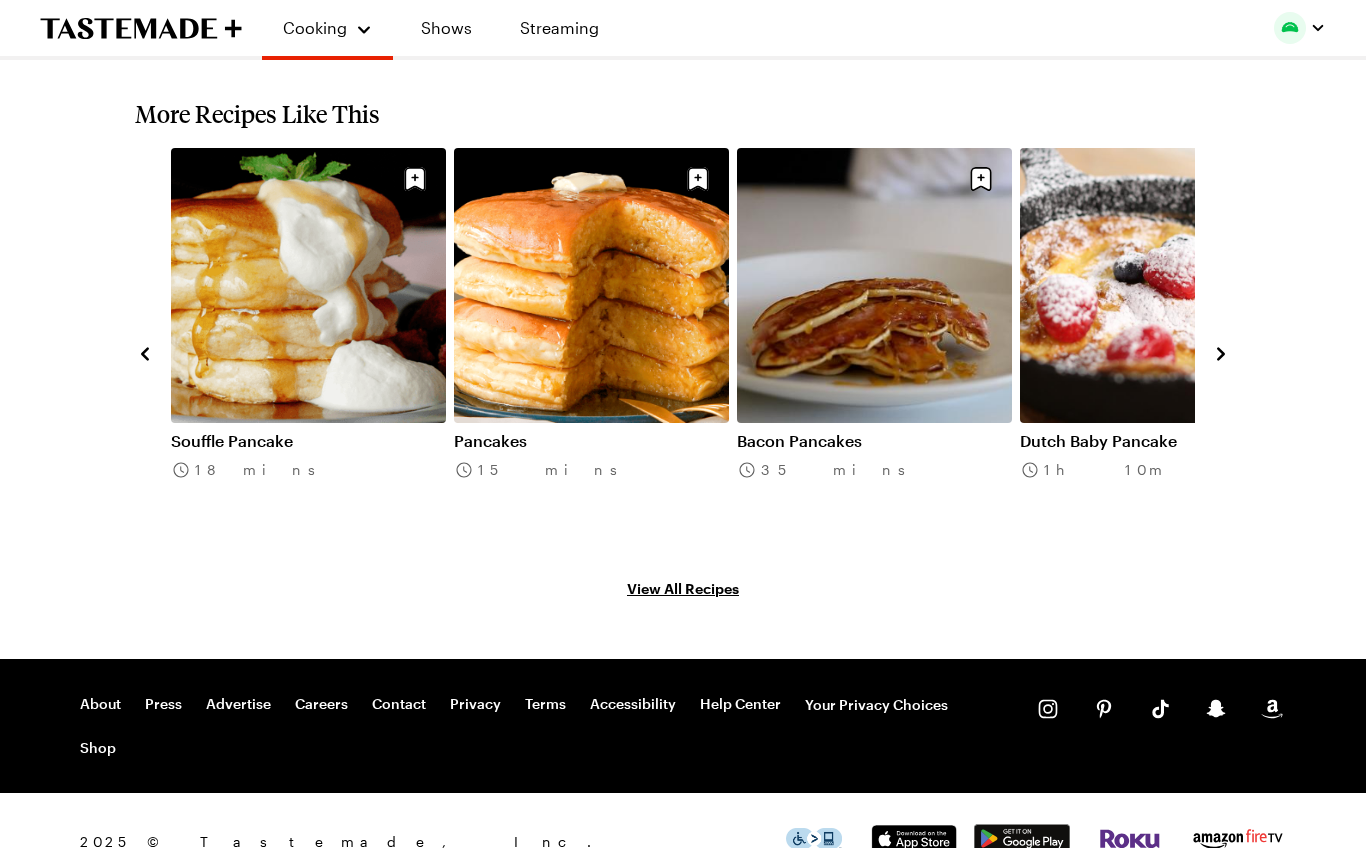 type on "x" 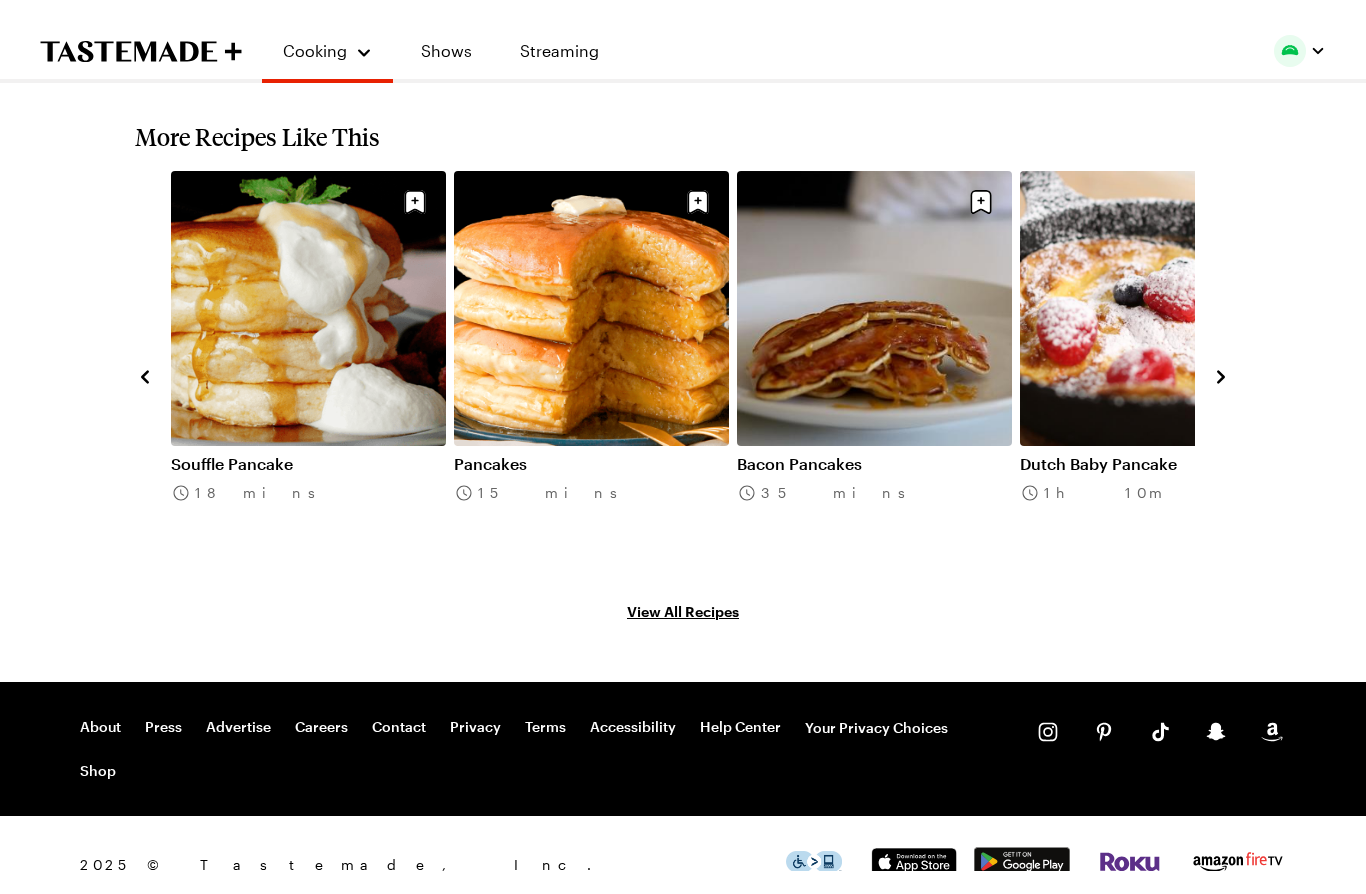 scroll, scrollTop: 4426, scrollLeft: 0, axis: vertical 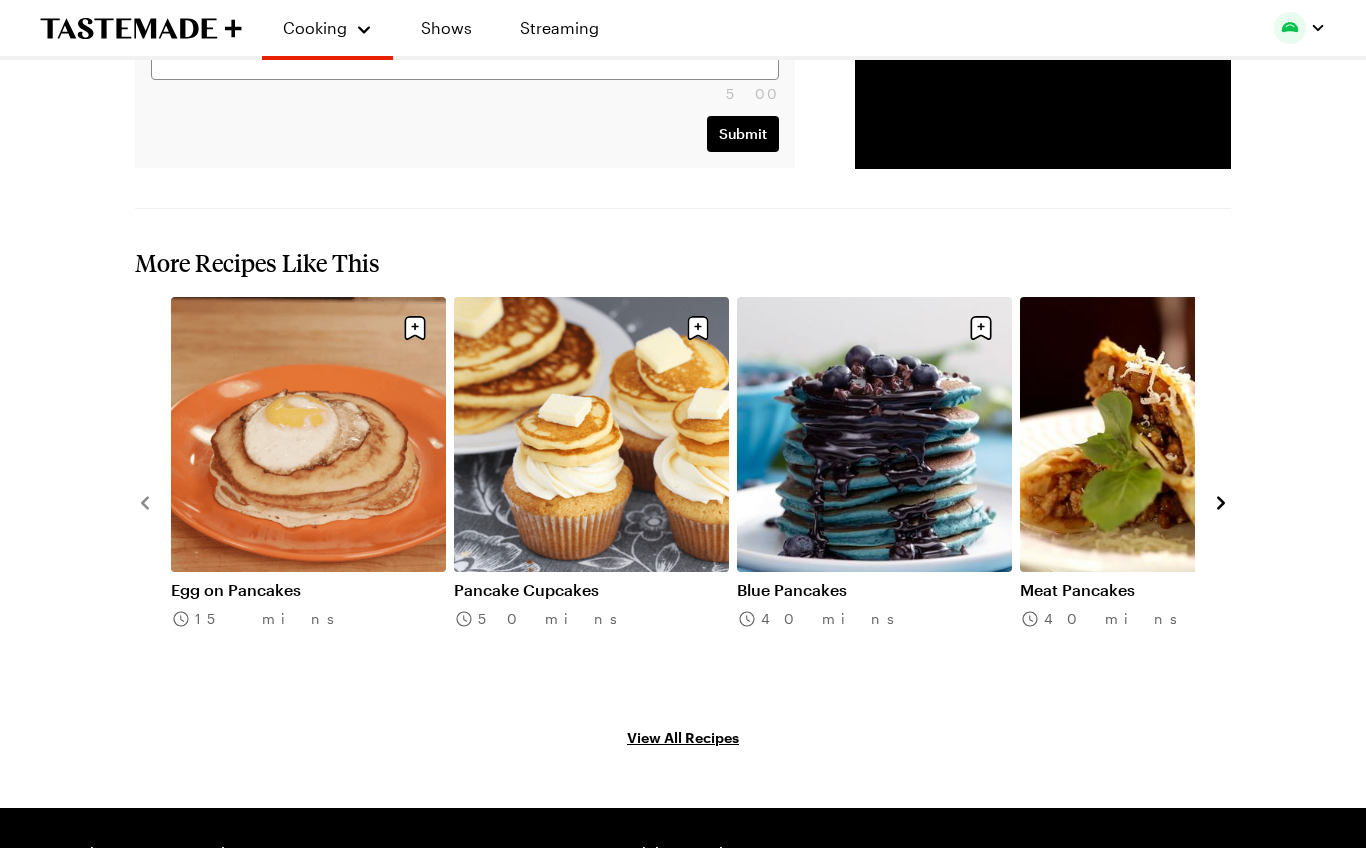 click 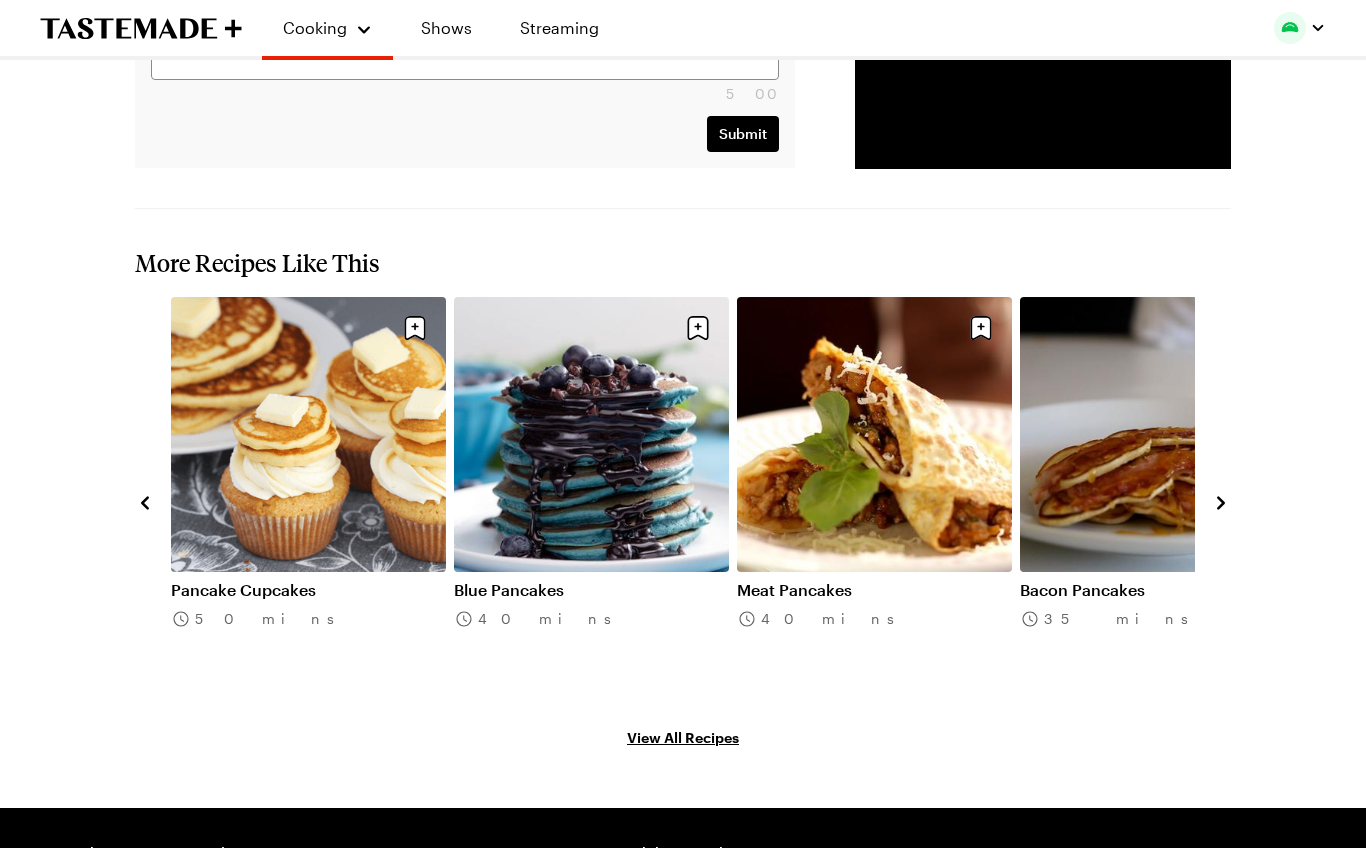 click 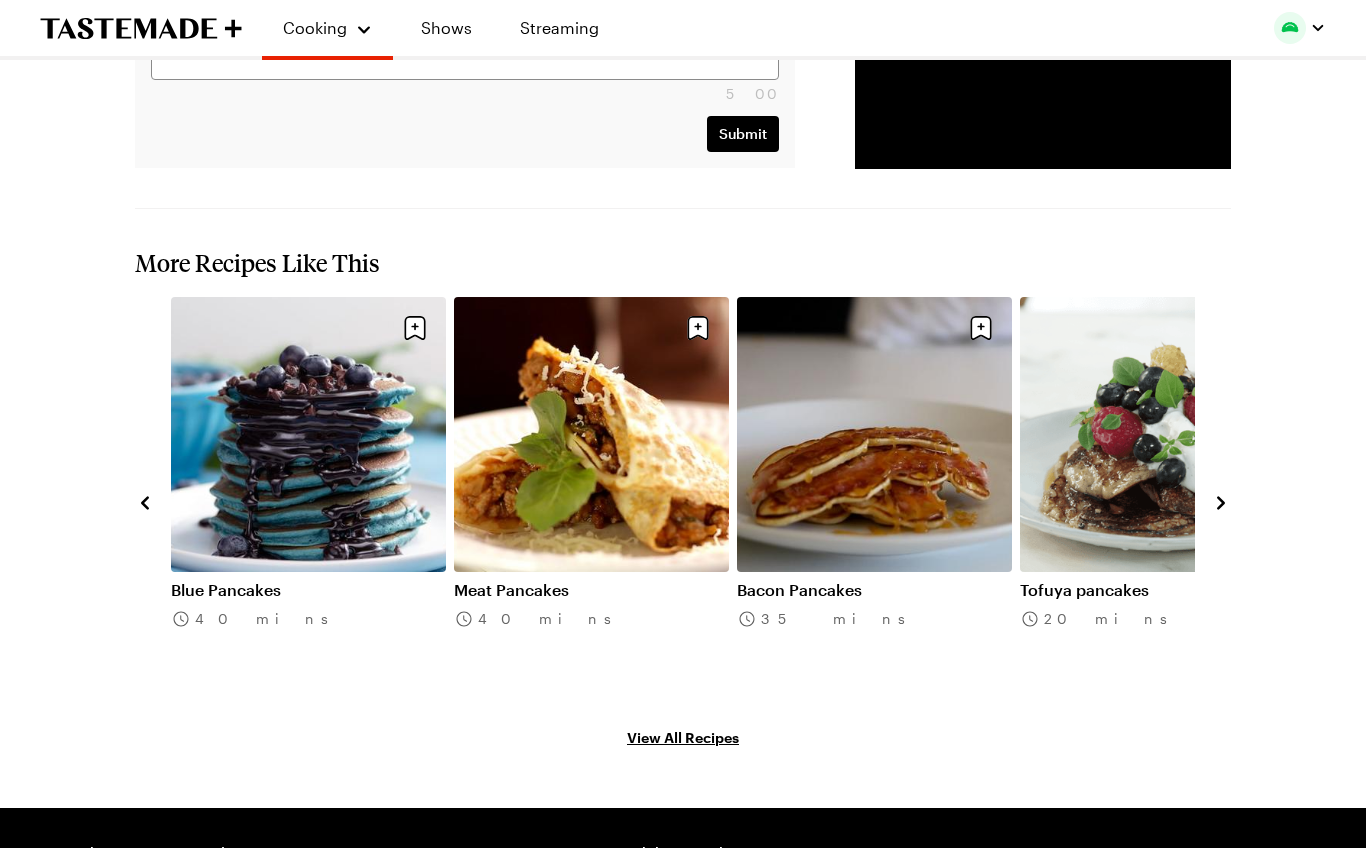 click 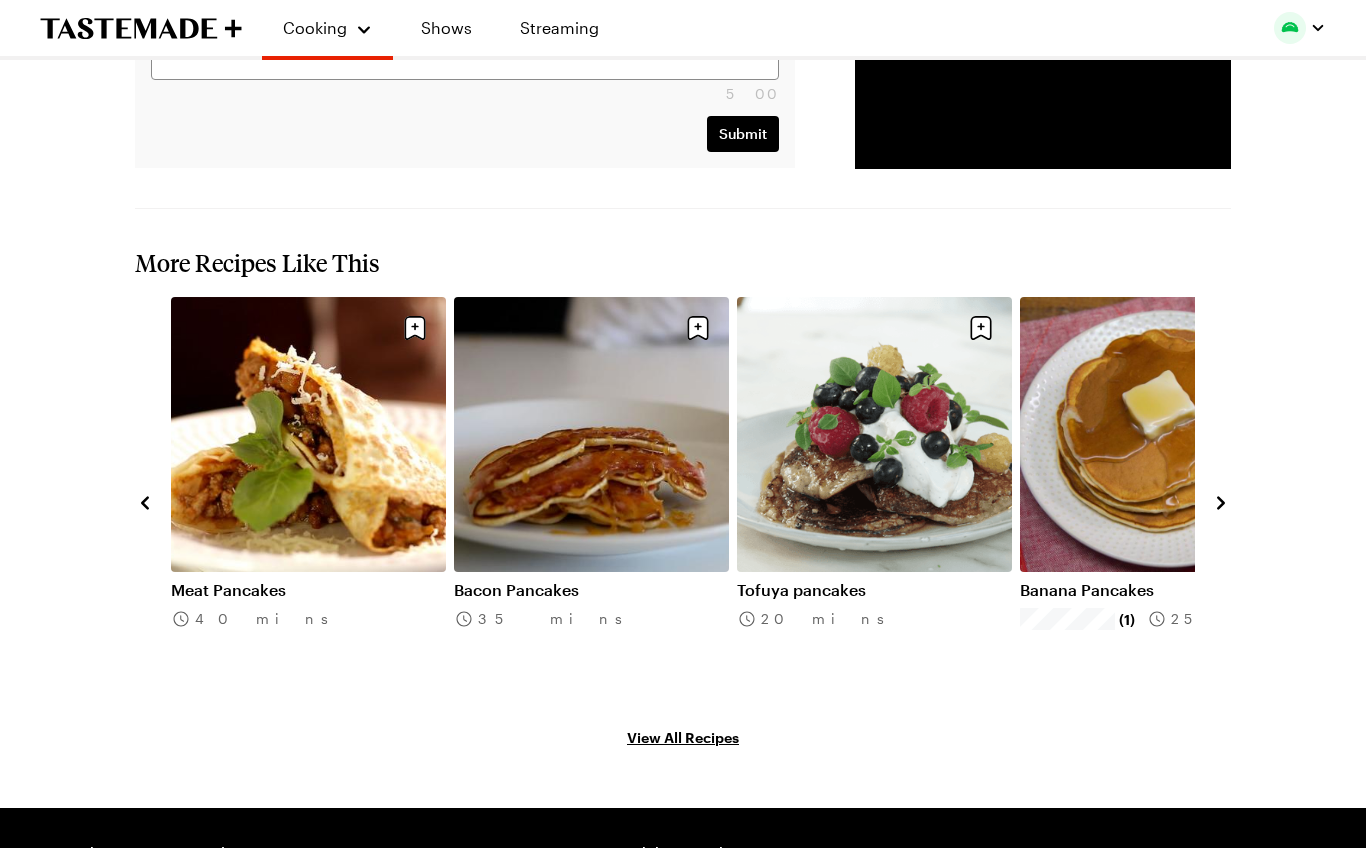 click 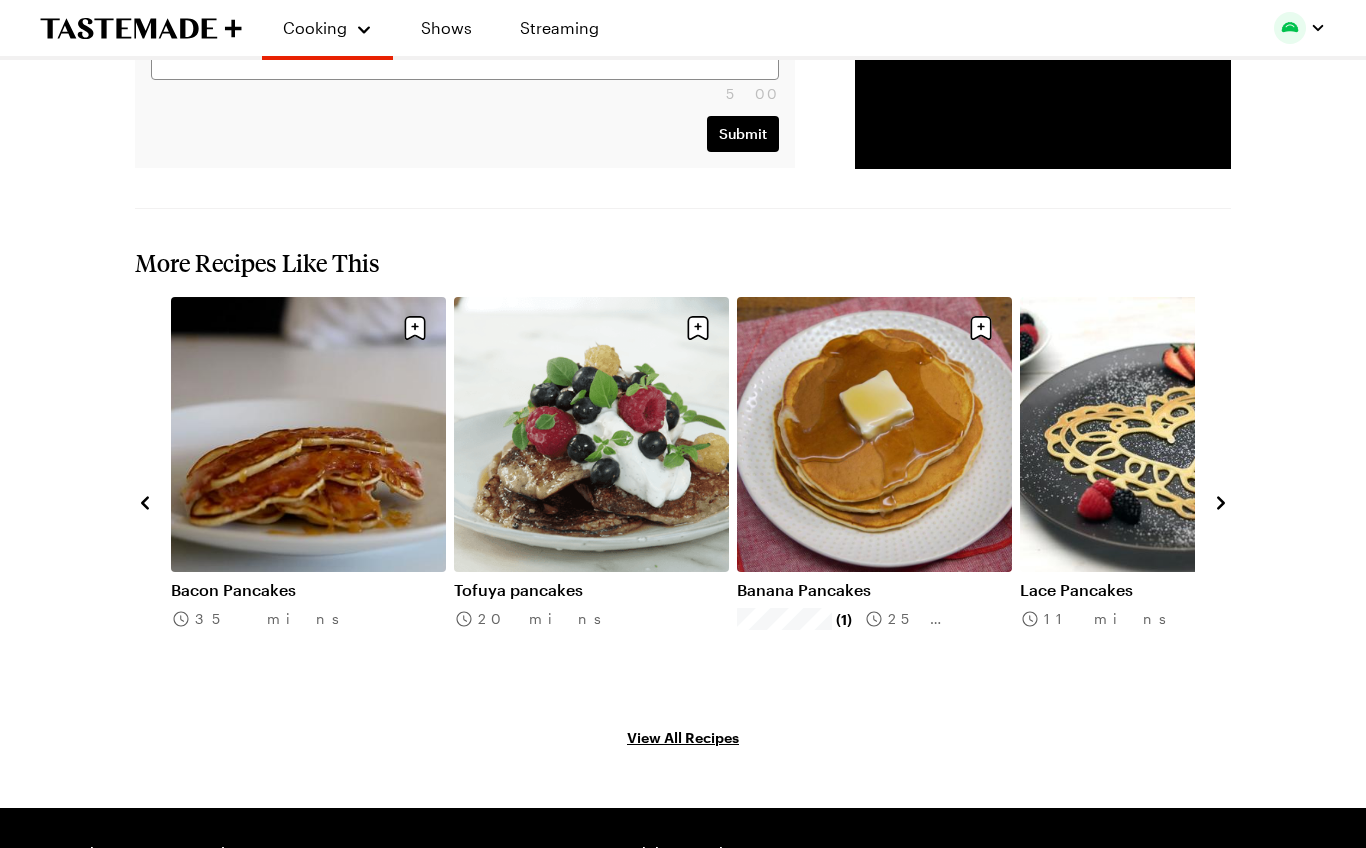 click 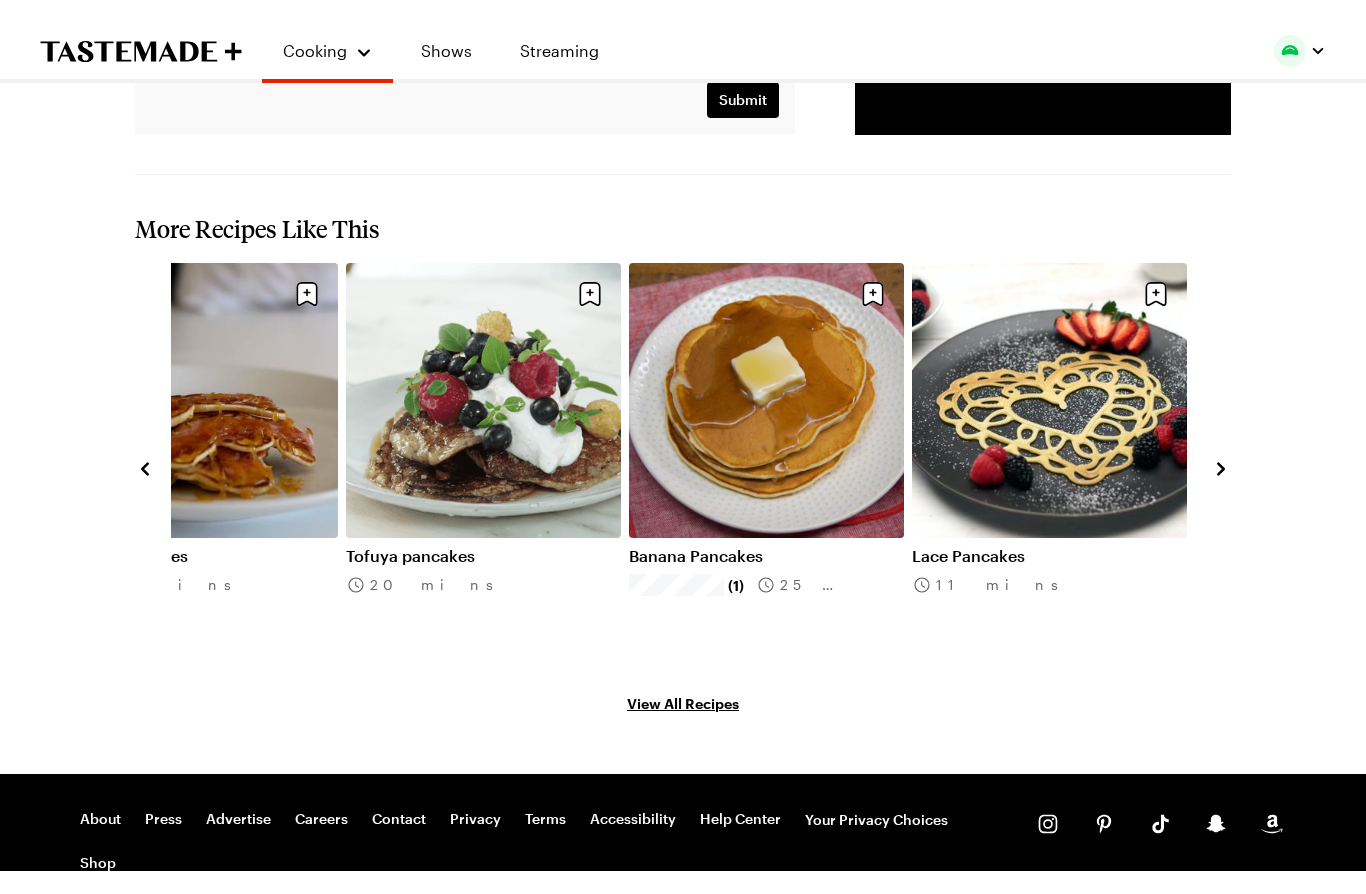 scroll, scrollTop: 2065, scrollLeft: 0, axis: vertical 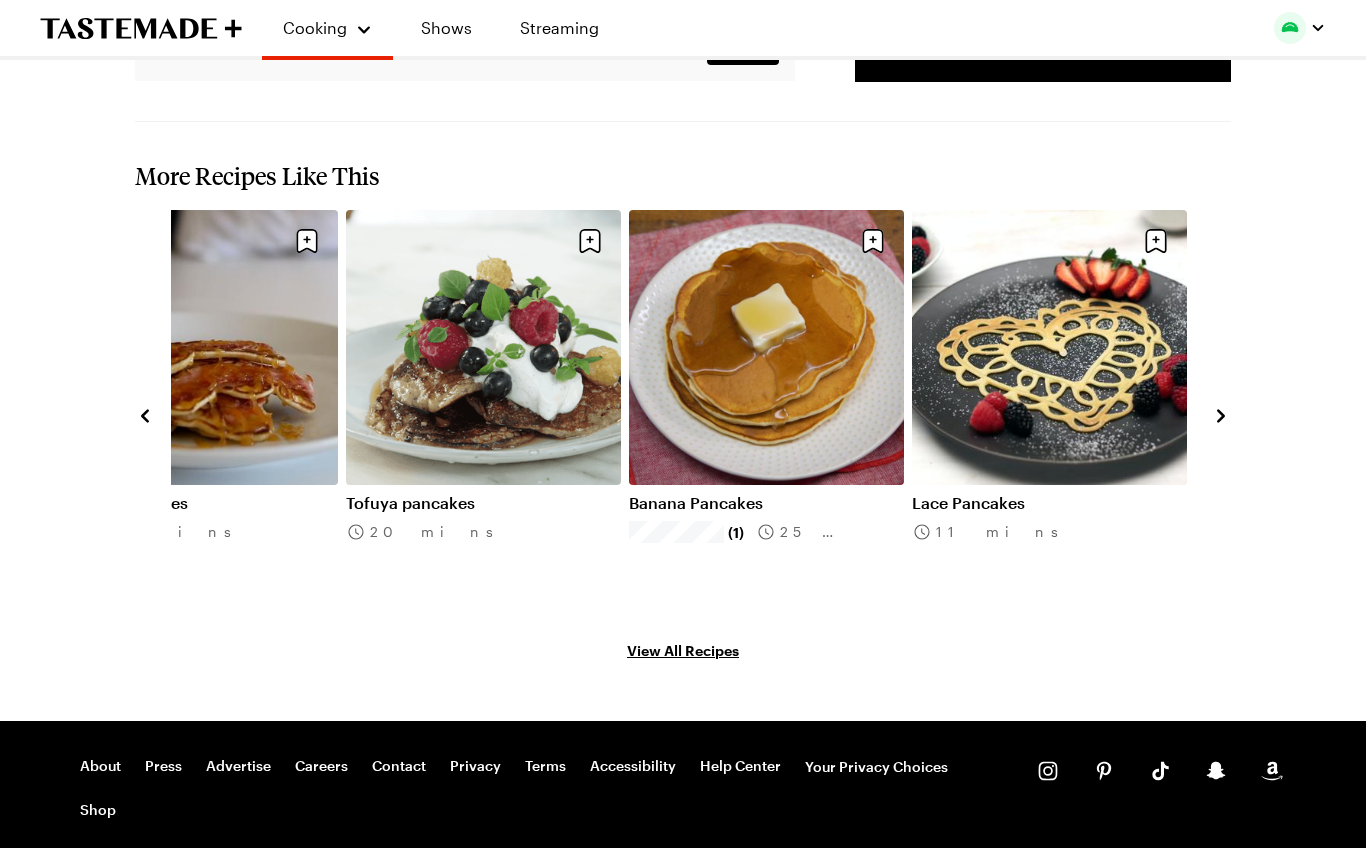 type on "x" 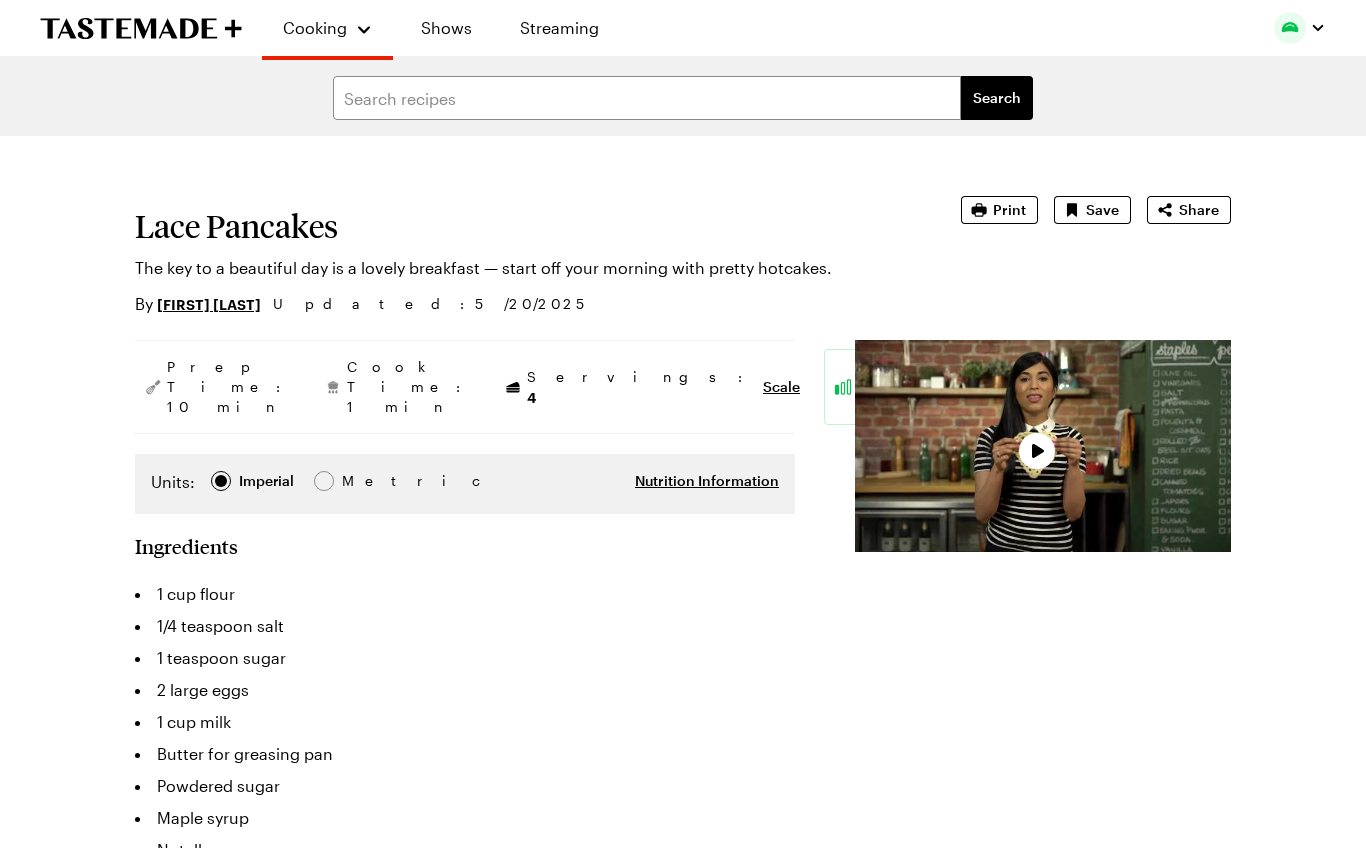 scroll, scrollTop: 0, scrollLeft: 0, axis: both 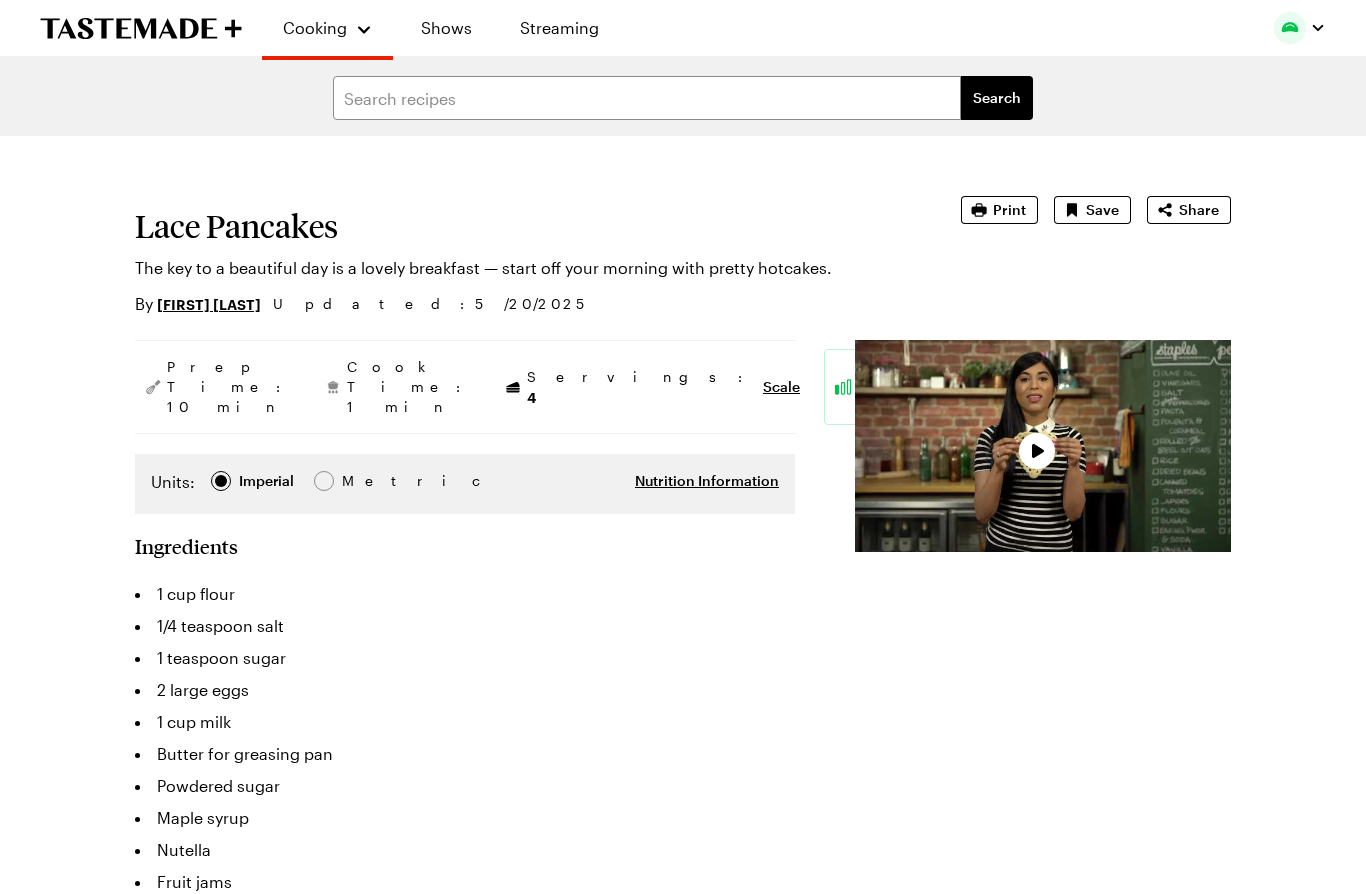 type on "x" 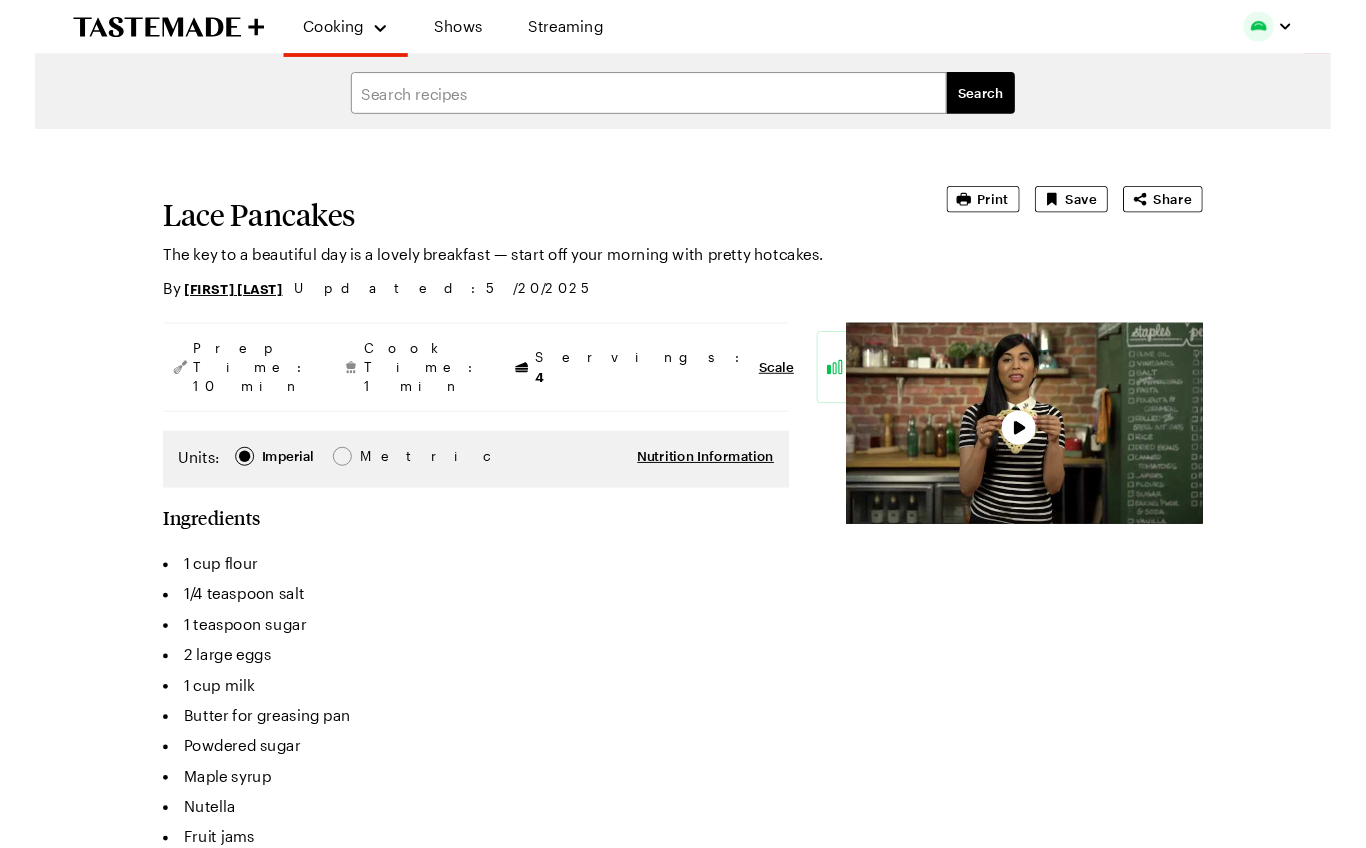 scroll, scrollTop: 0, scrollLeft: 0, axis: both 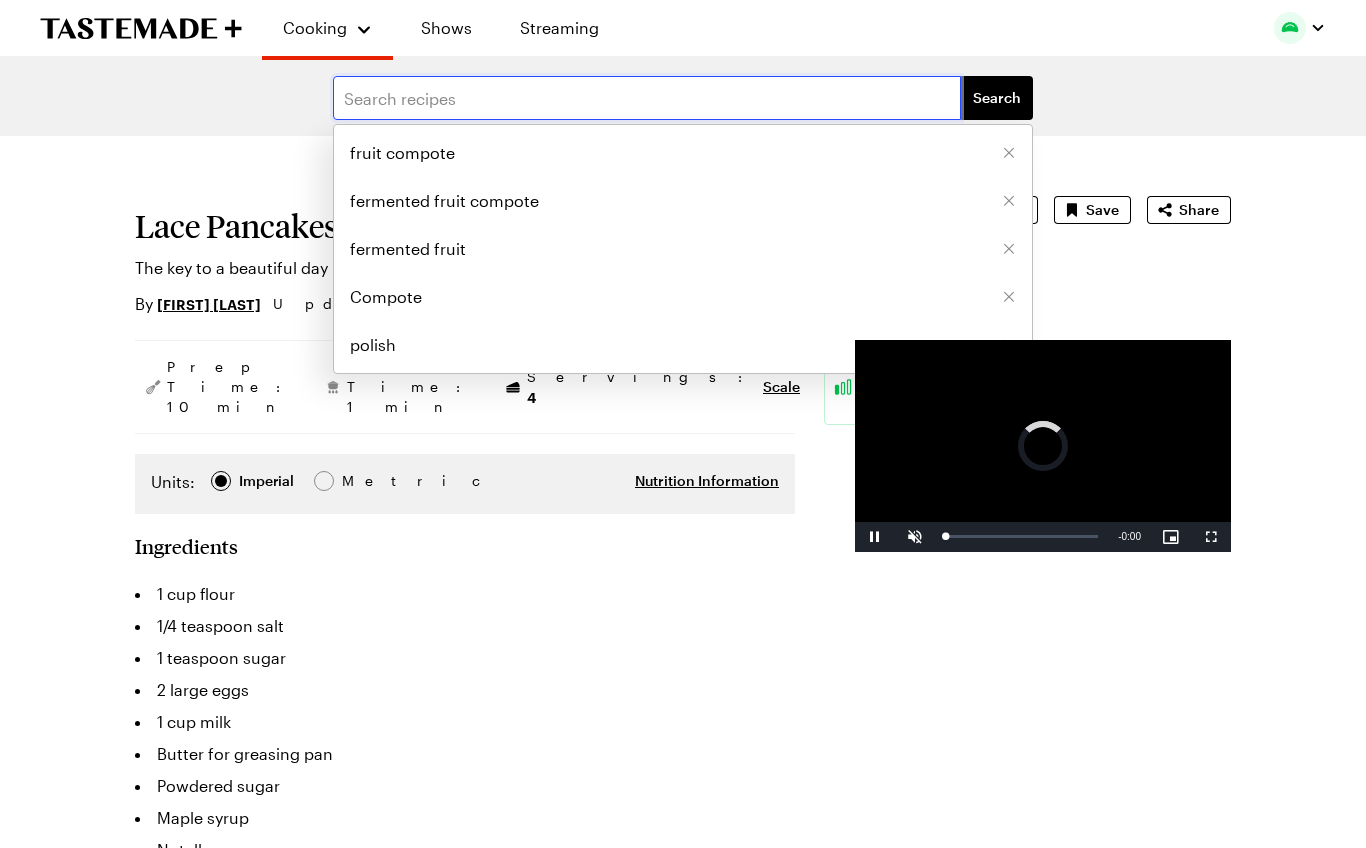 click at bounding box center [647, 98] 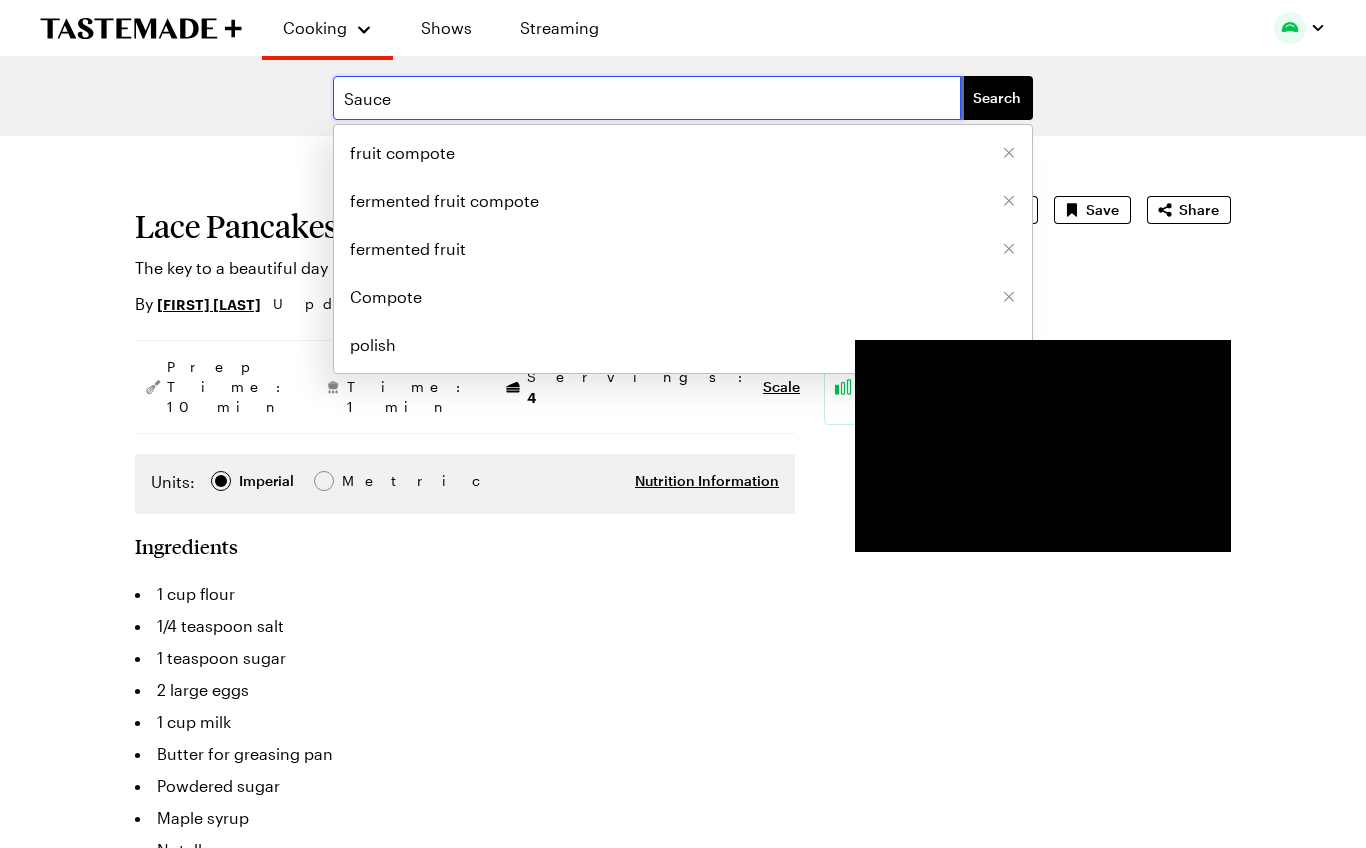 type on "Sauce" 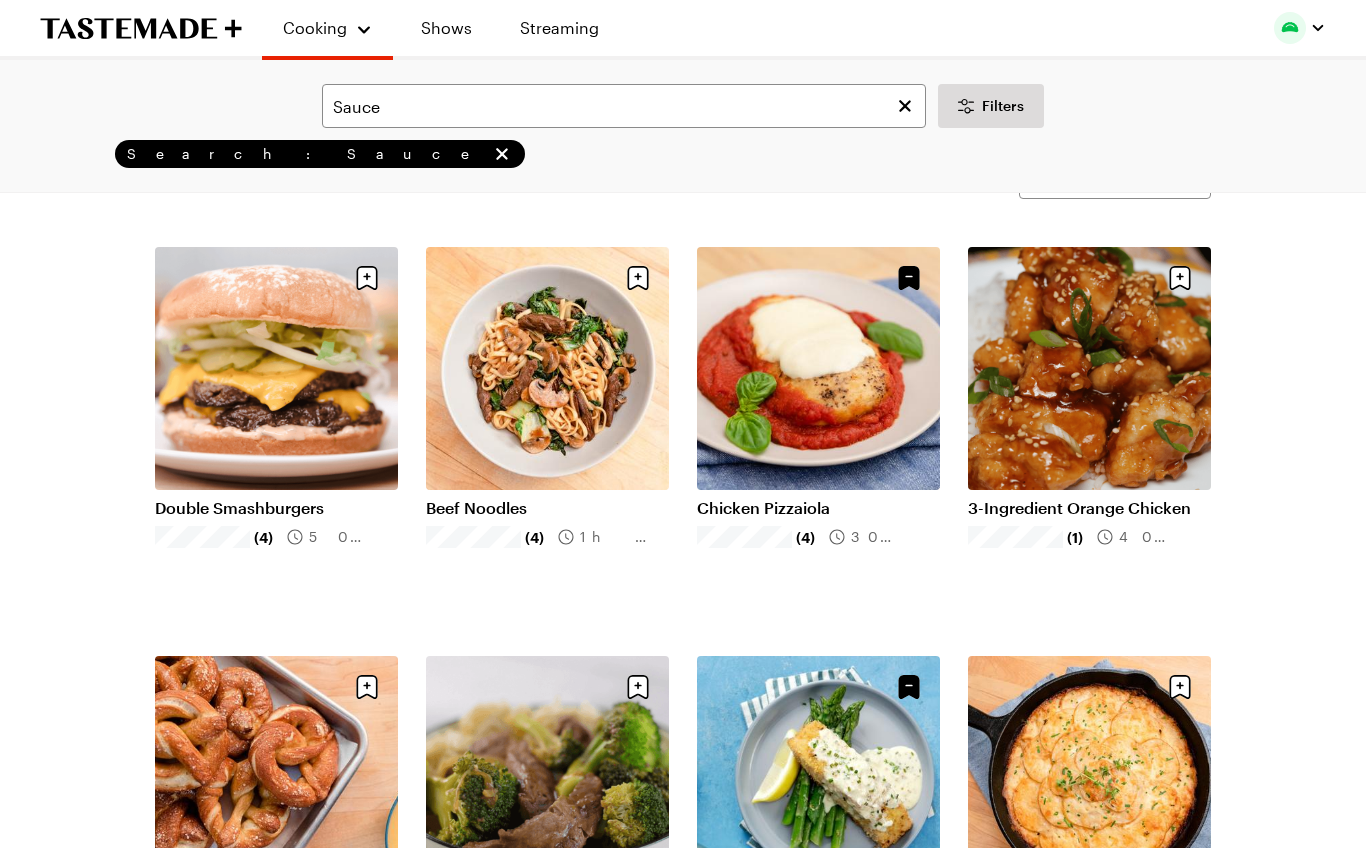 scroll, scrollTop: 55, scrollLeft: 0, axis: vertical 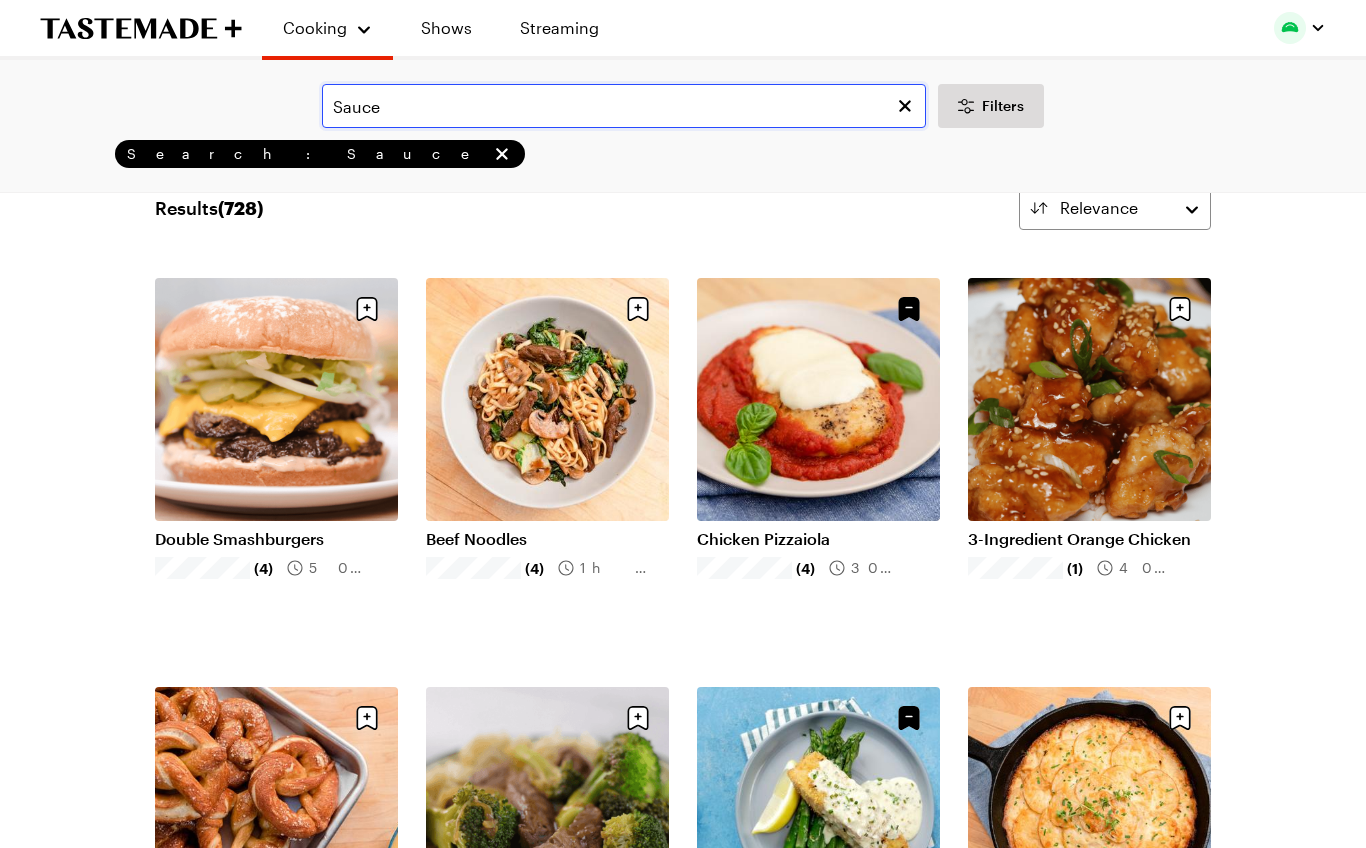 click on "Sauce" at bounding box center [624, 106] 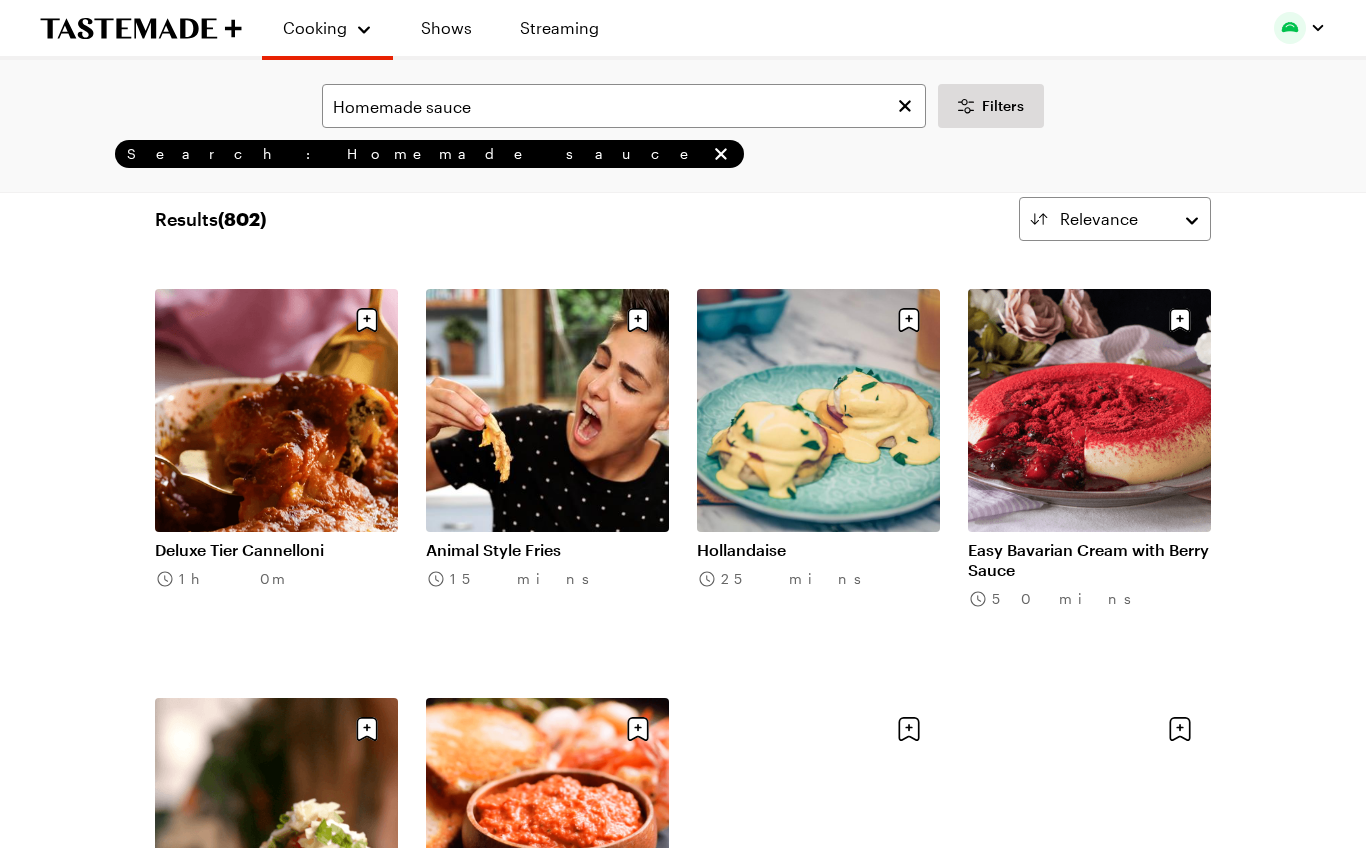 scroll, scrollTop: 0, scrollLeft: 0, axis: both 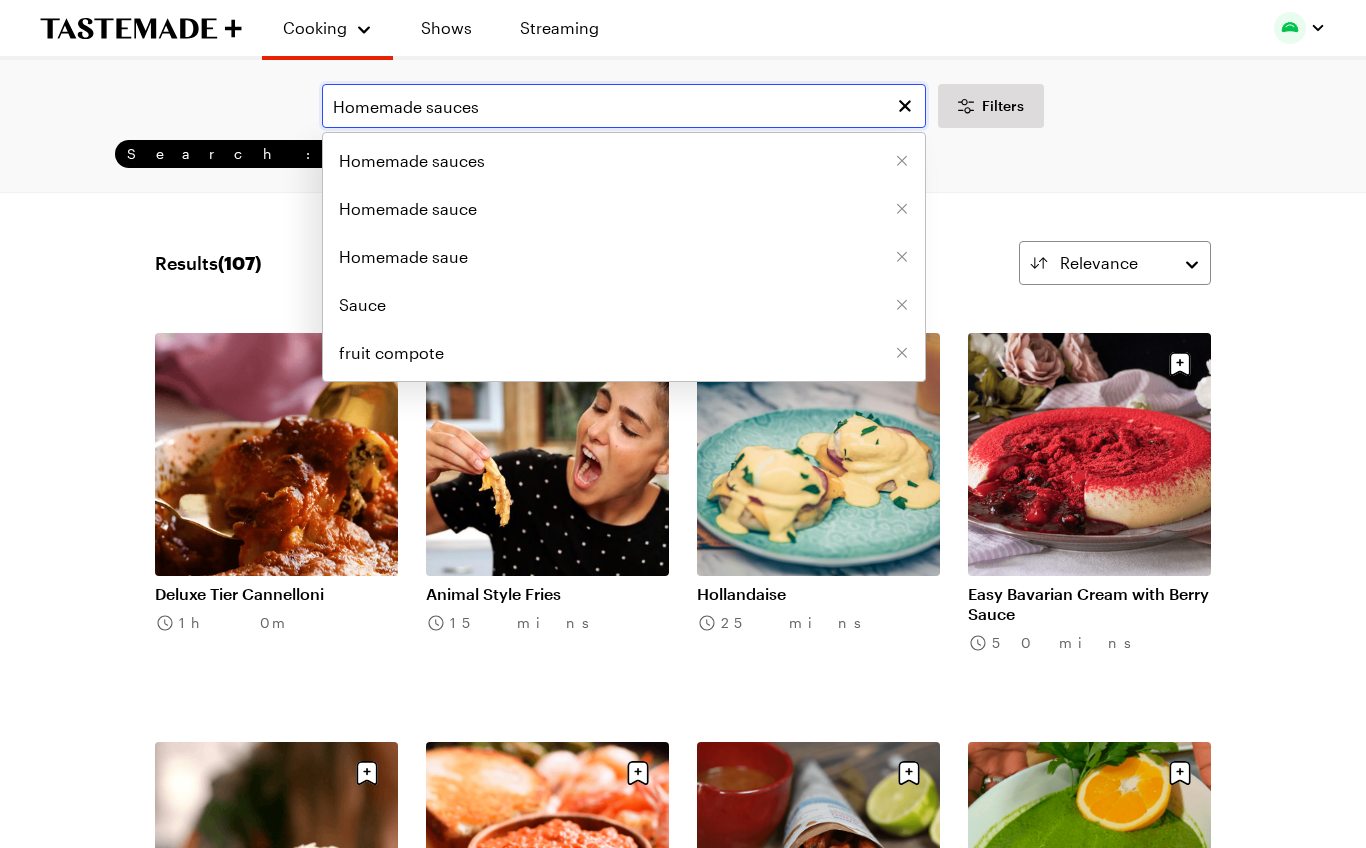 type on "Homemade sauces" 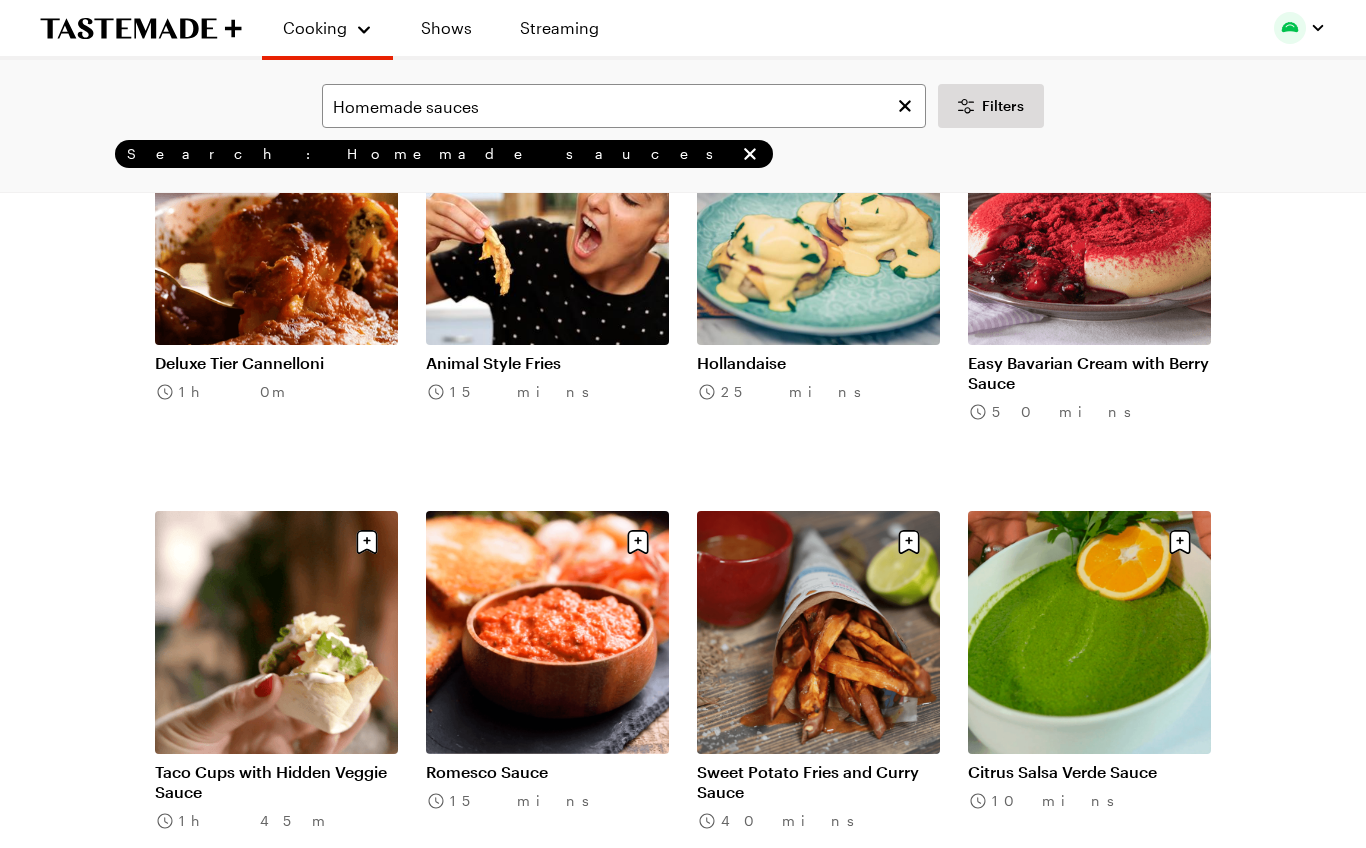 scroll, scrollTop: 0, scrollLeft: 0, axis: both 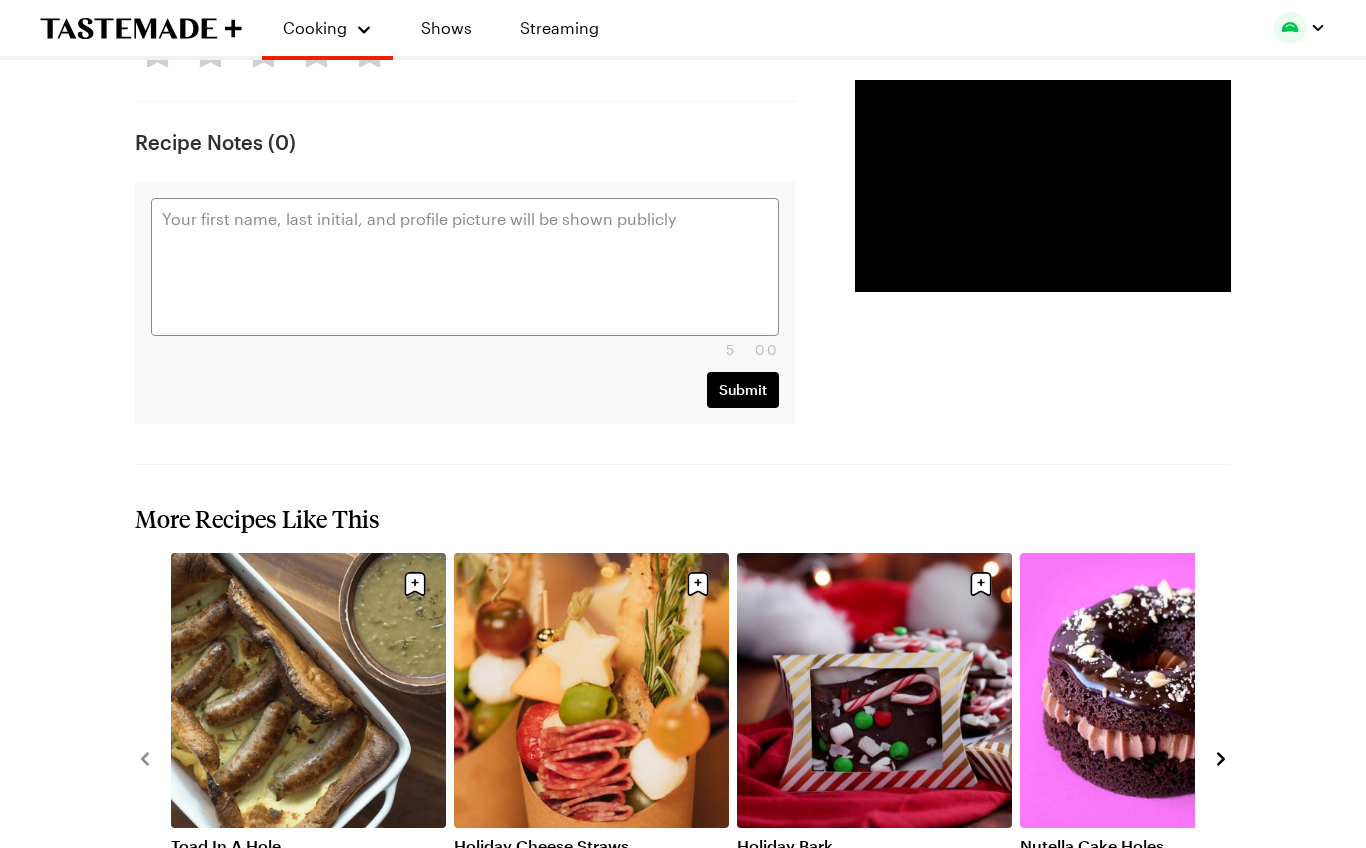 click 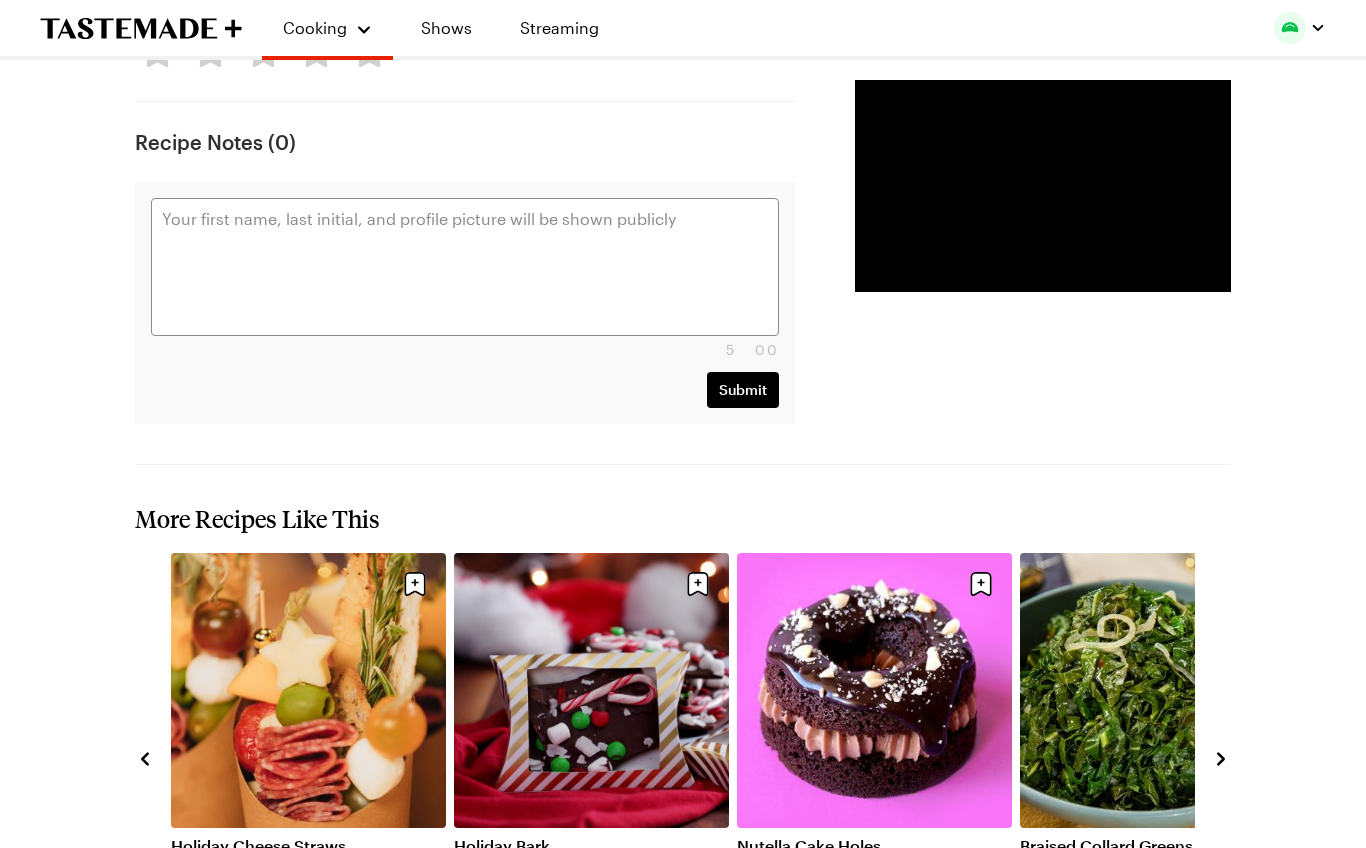 click 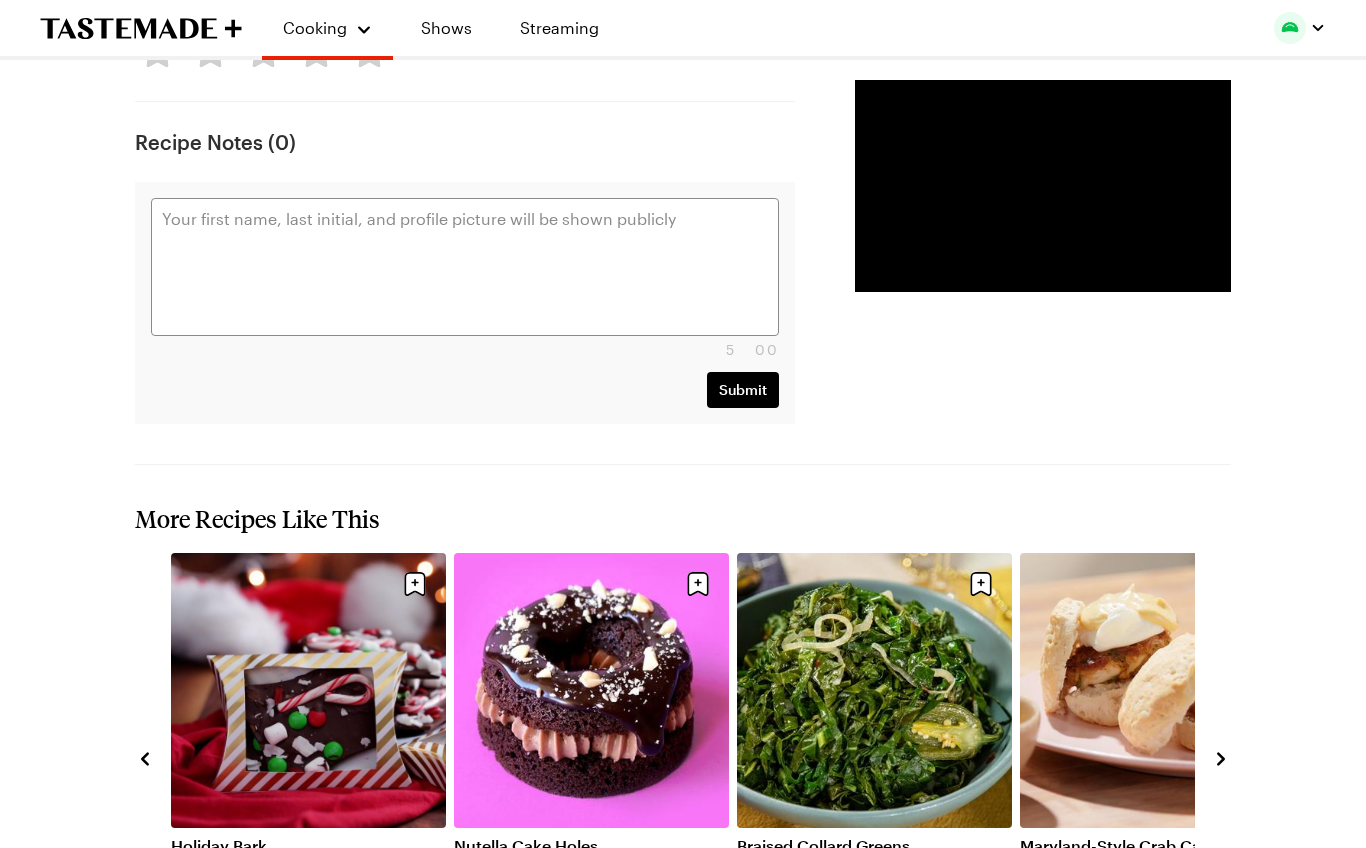 click 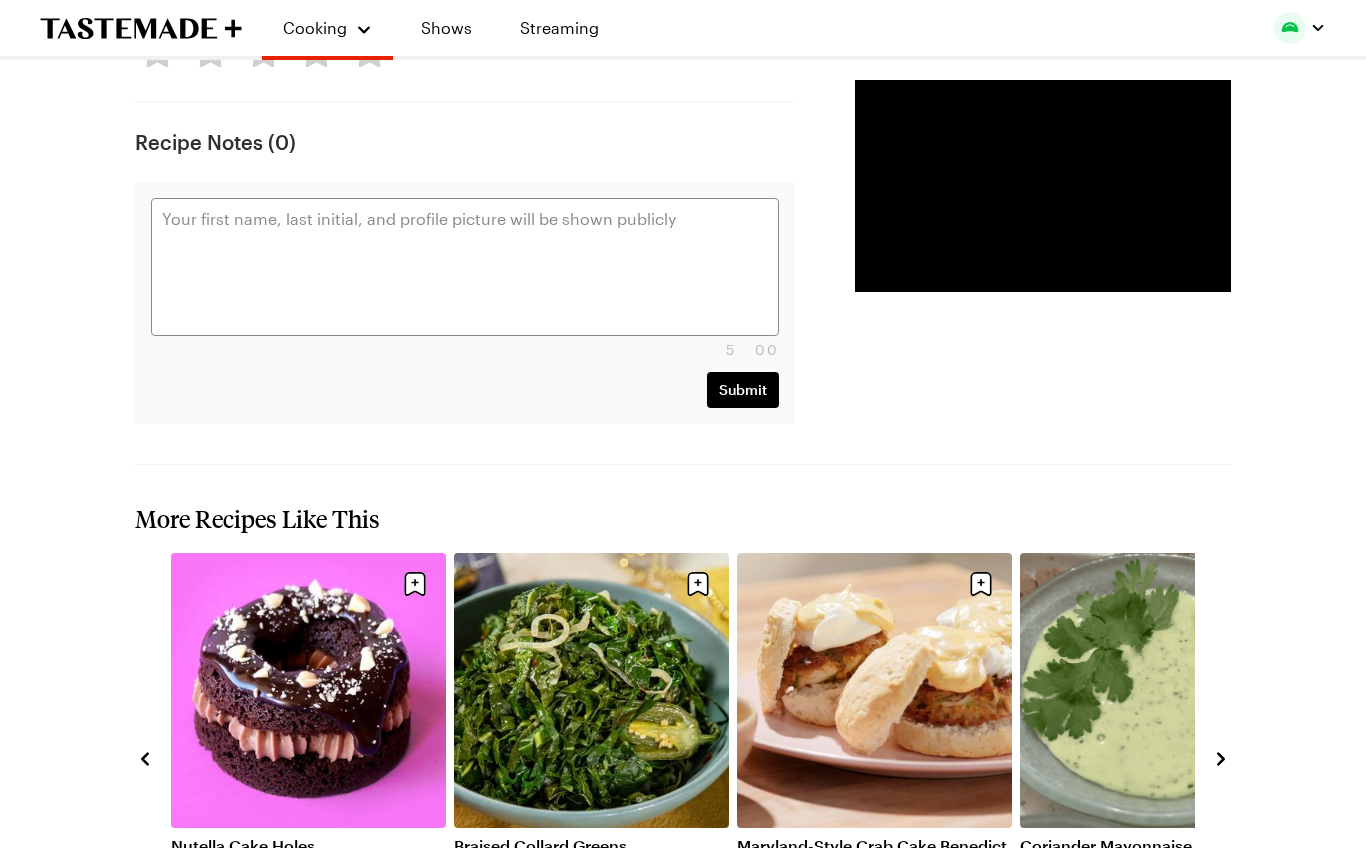 click 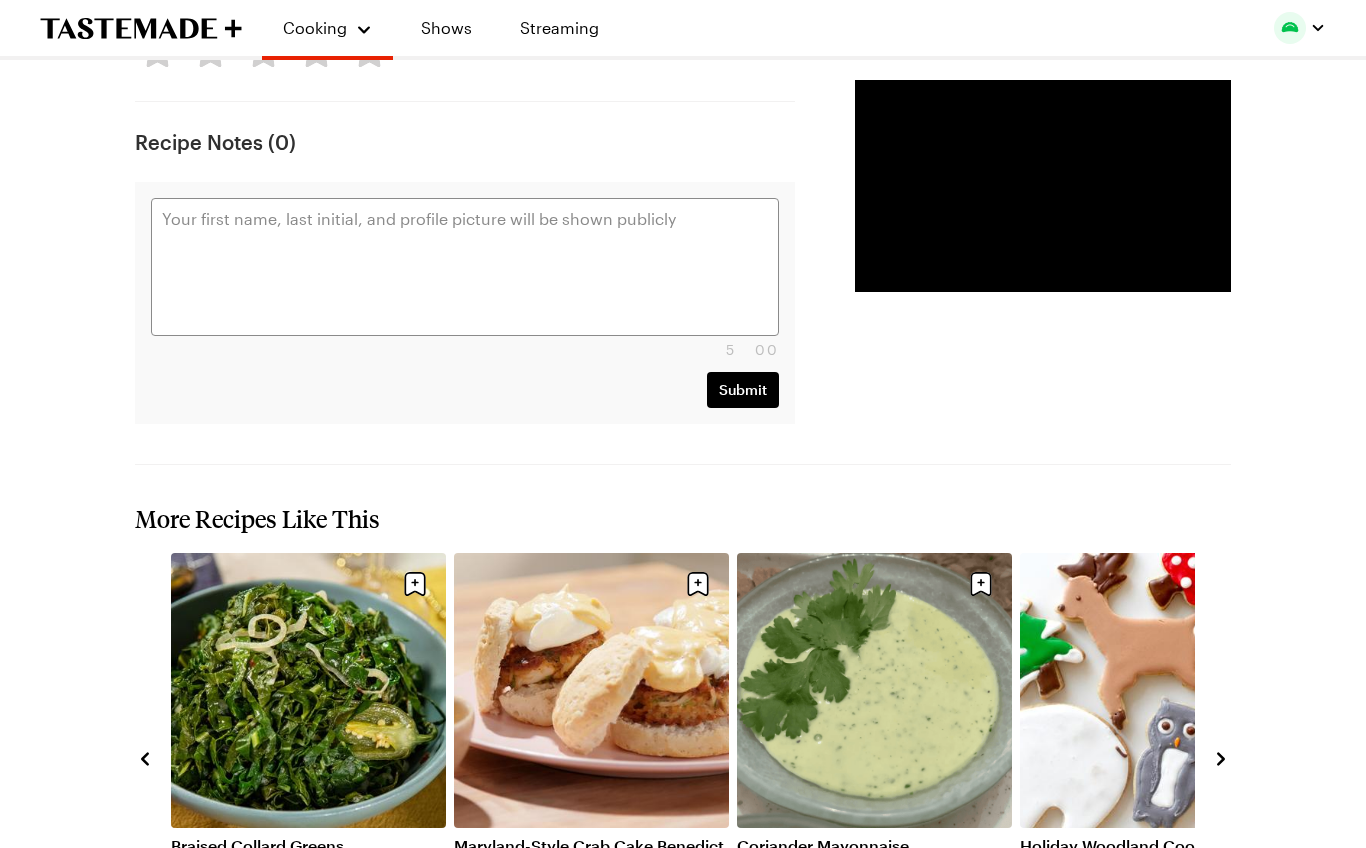 click 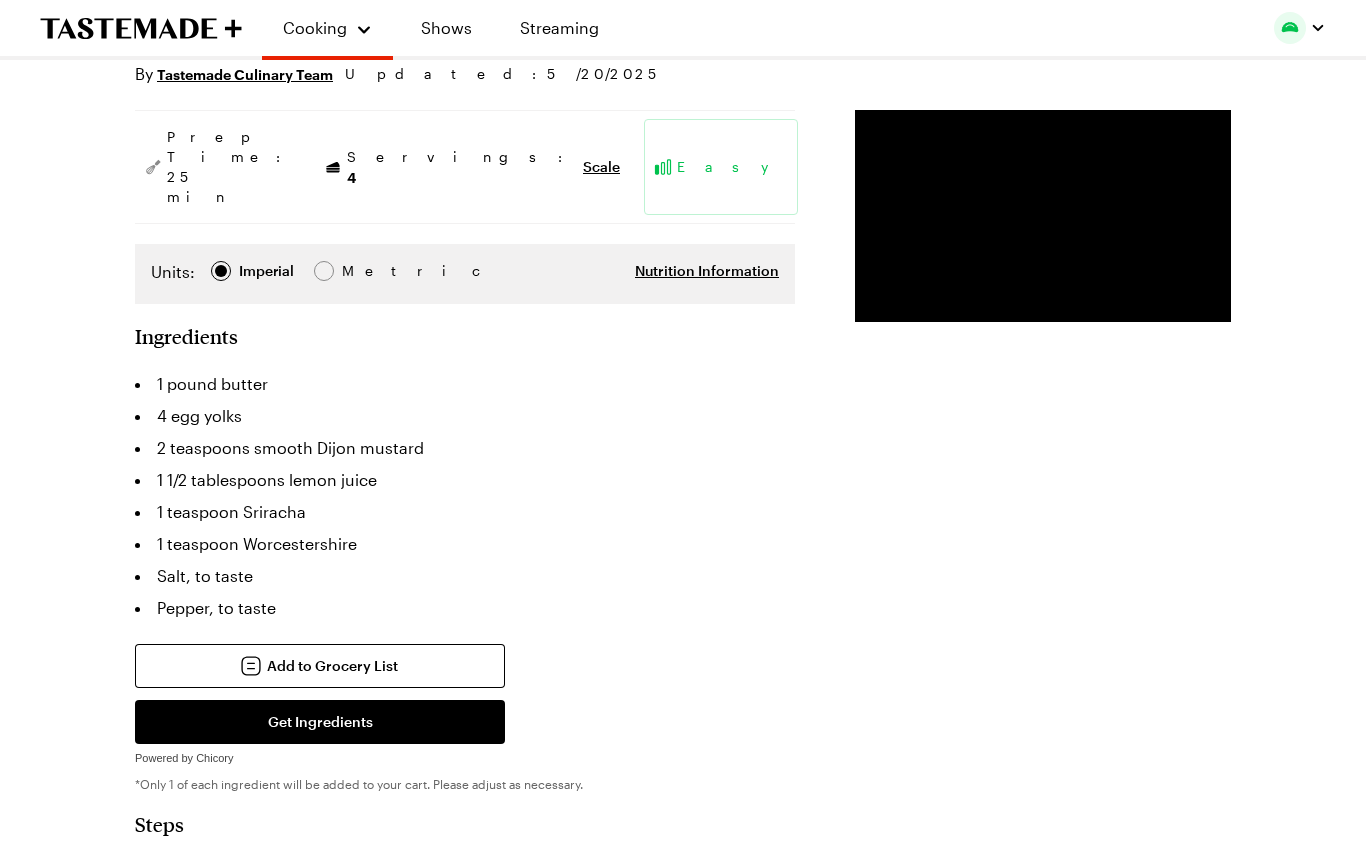 scroll, scrollTop: 0, scrollLeft: 0, axis: both 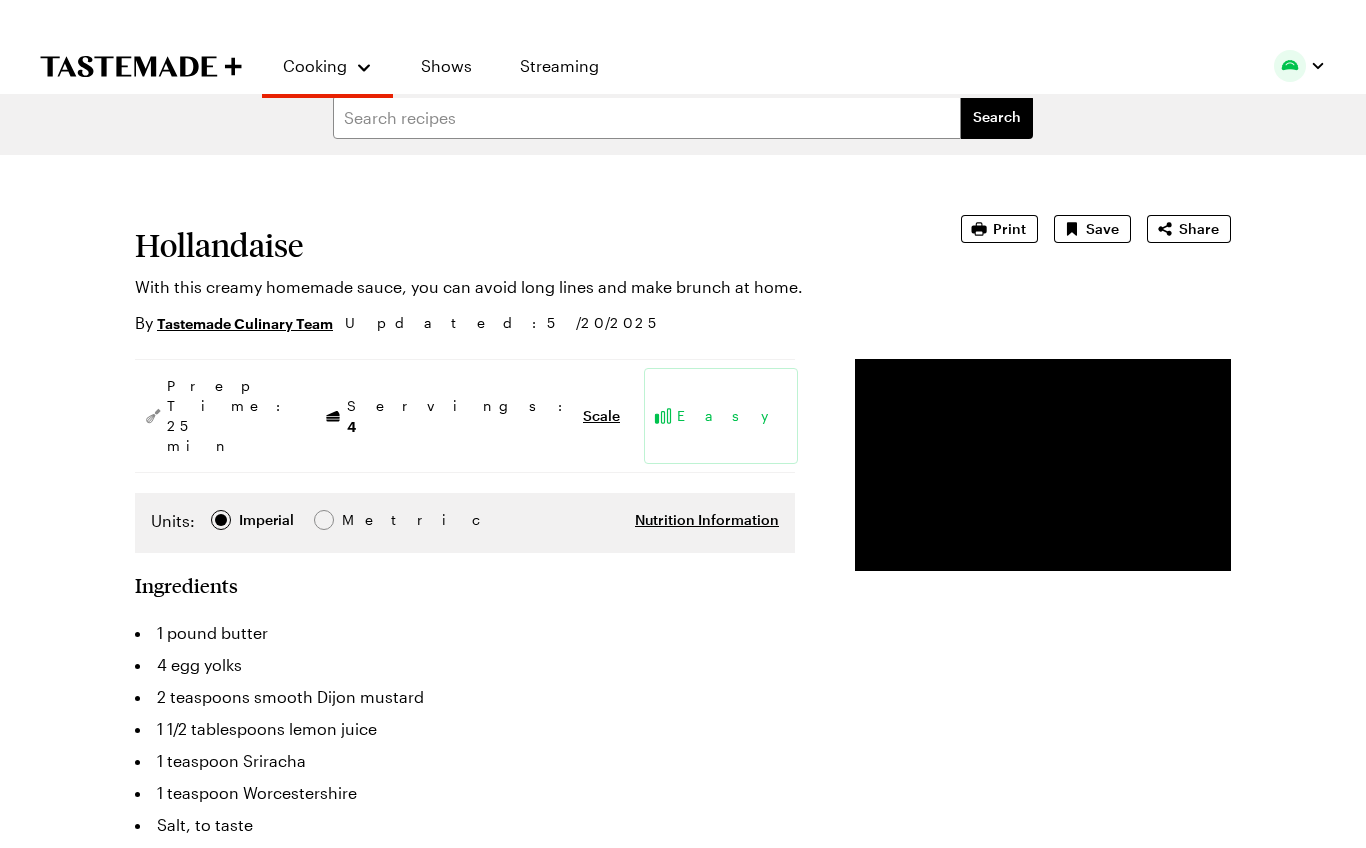 type on "x" 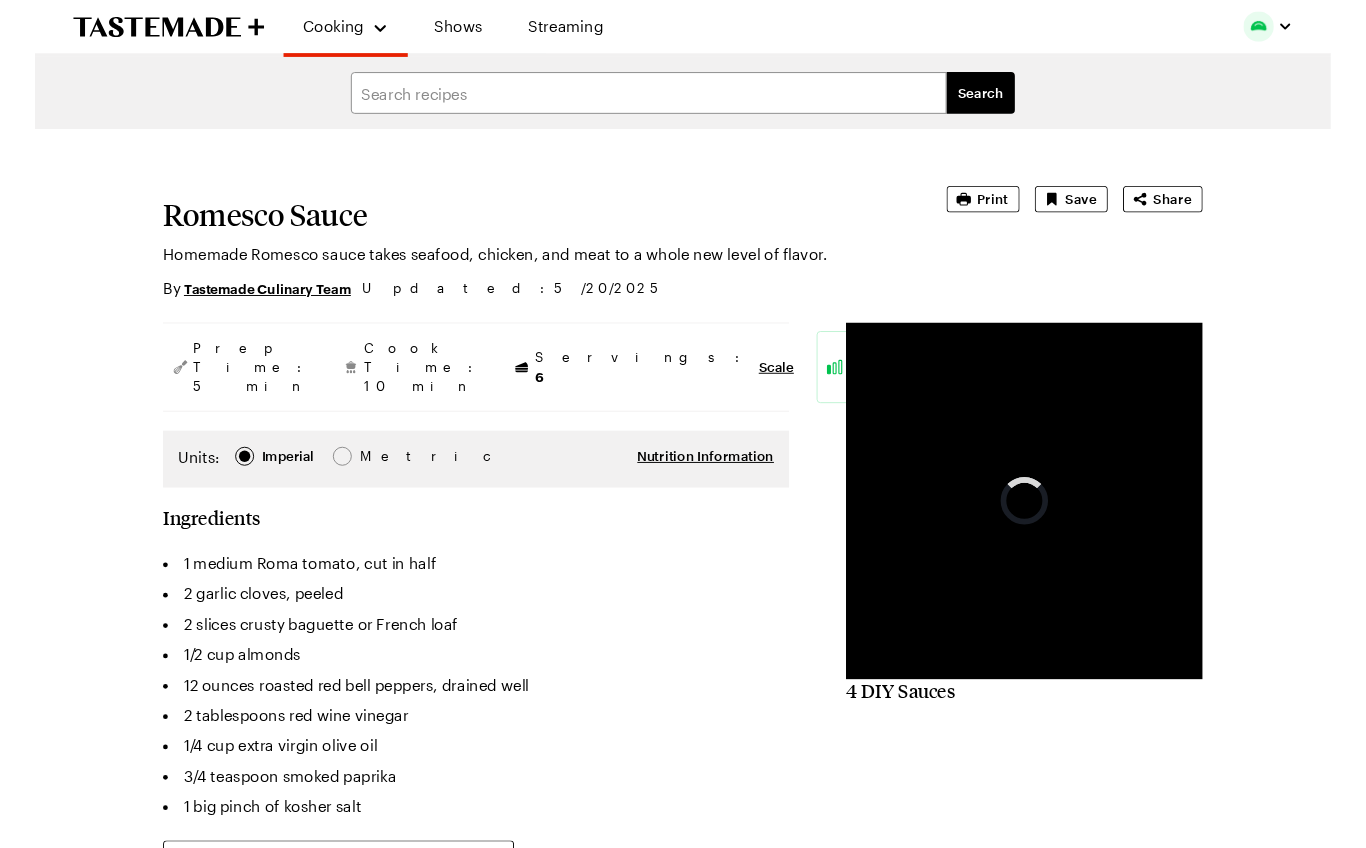 scroll, scrollTop: 0, scrollLeft: 0, axis: both 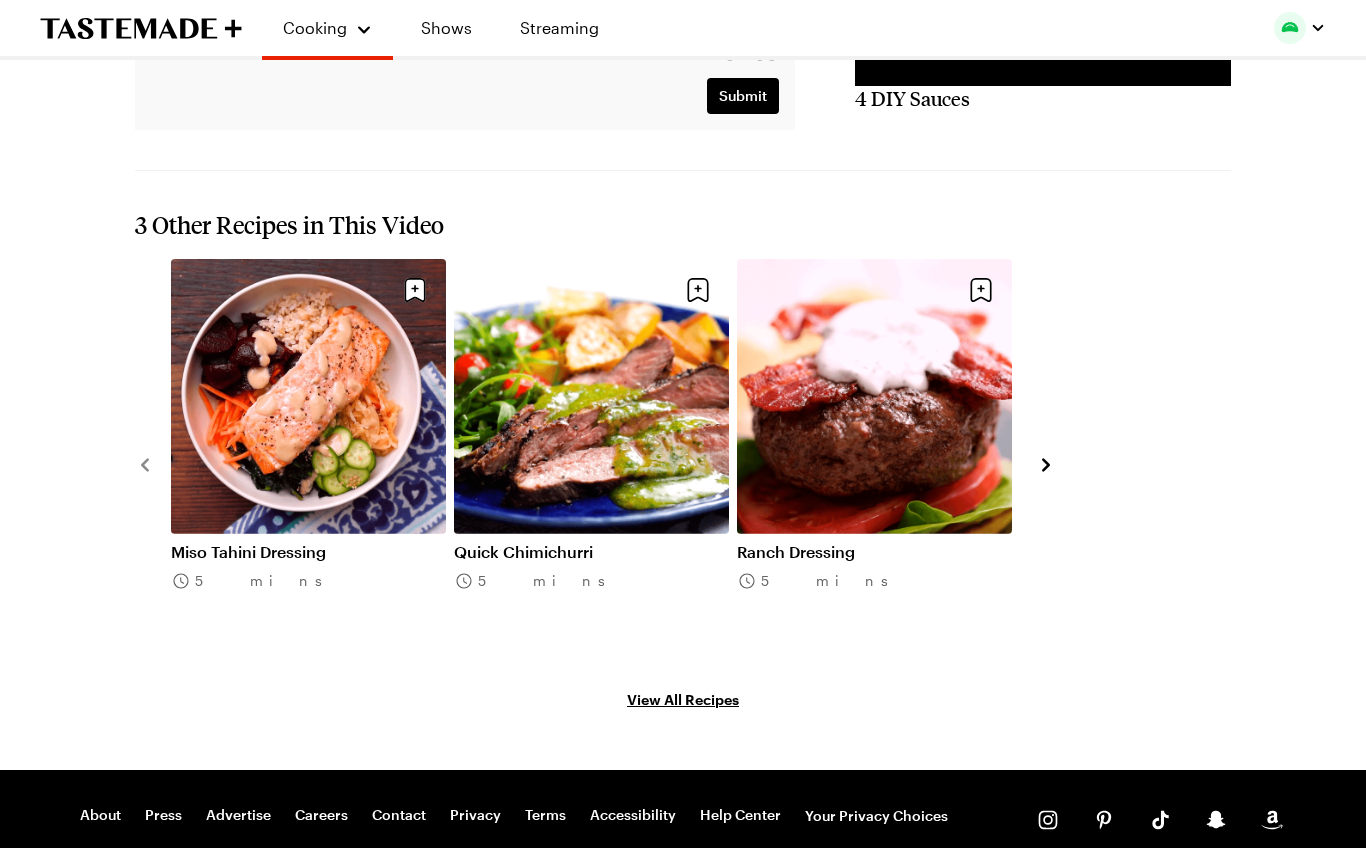 click 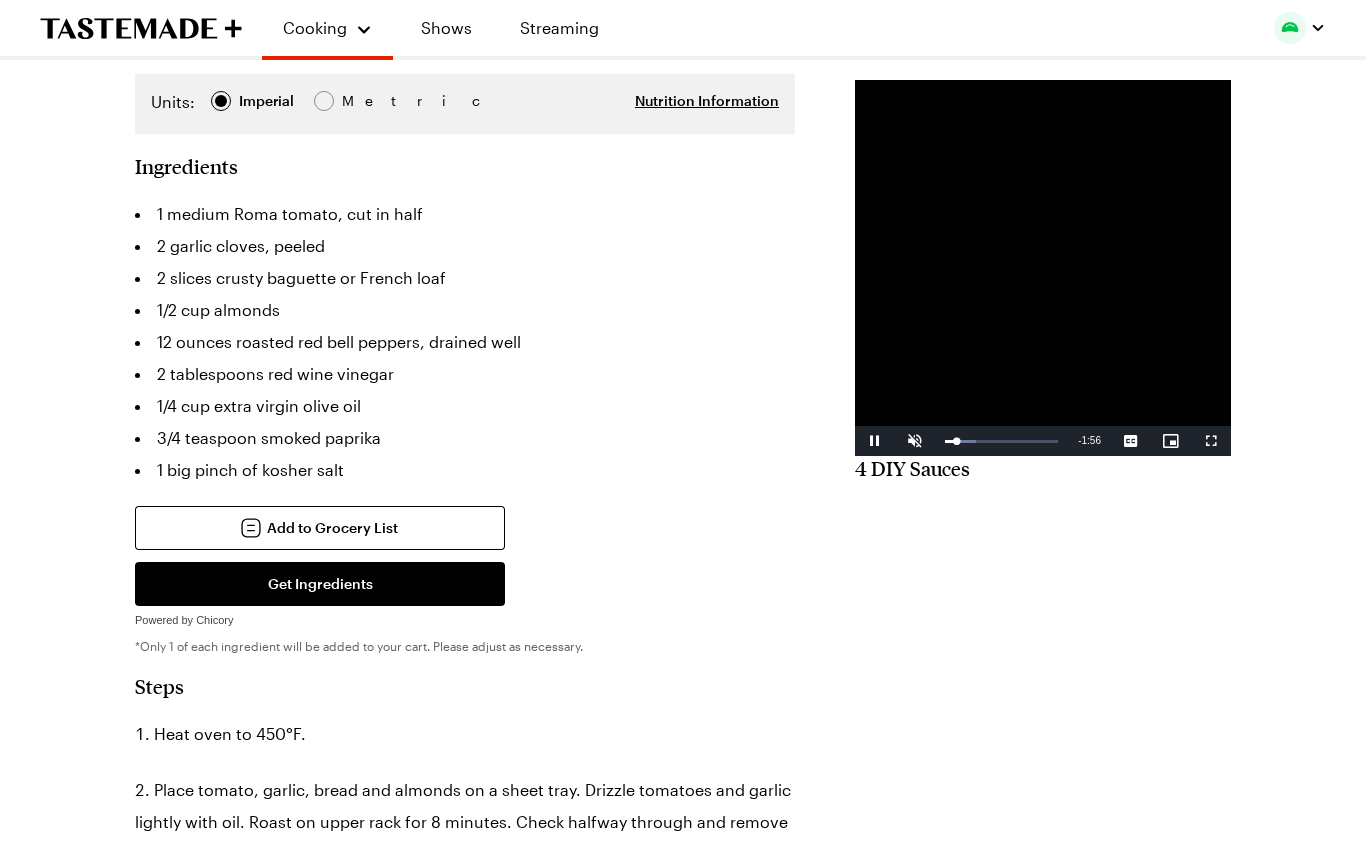 scroll, scrollTop: 0, scrollLeft: 0, axis: both 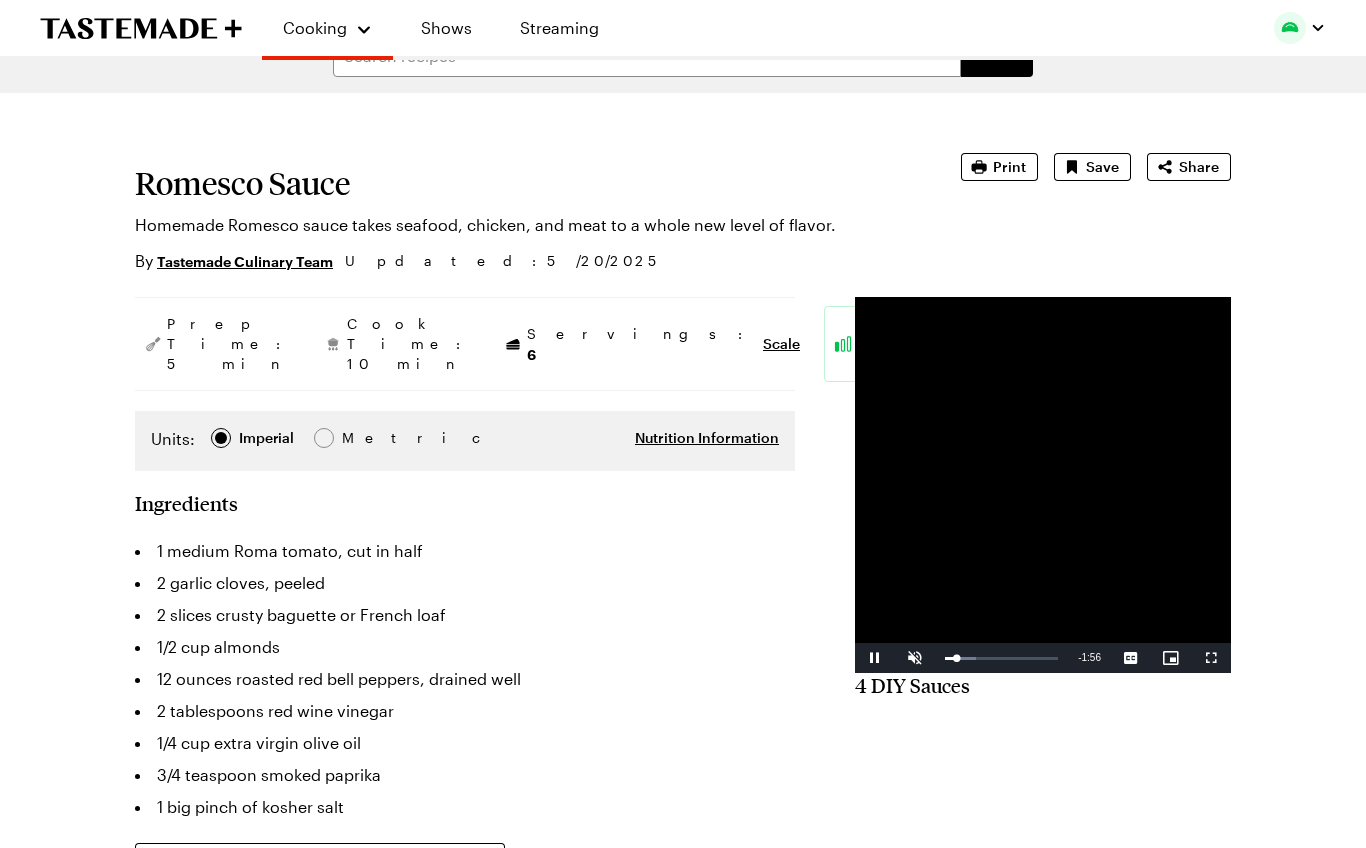 type on "x" 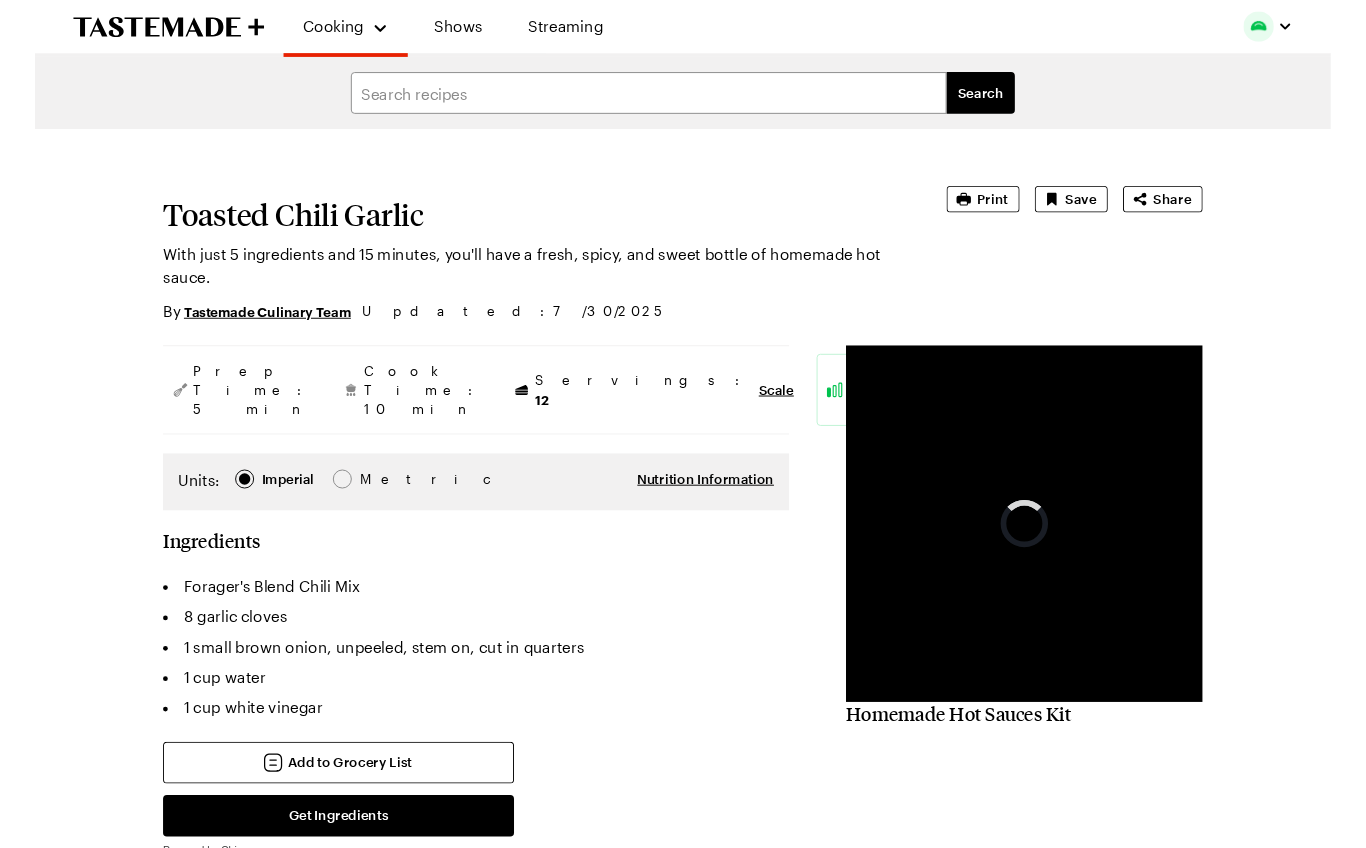 scroll, scrollTop: 0, scrollLeft: 0, axis: both 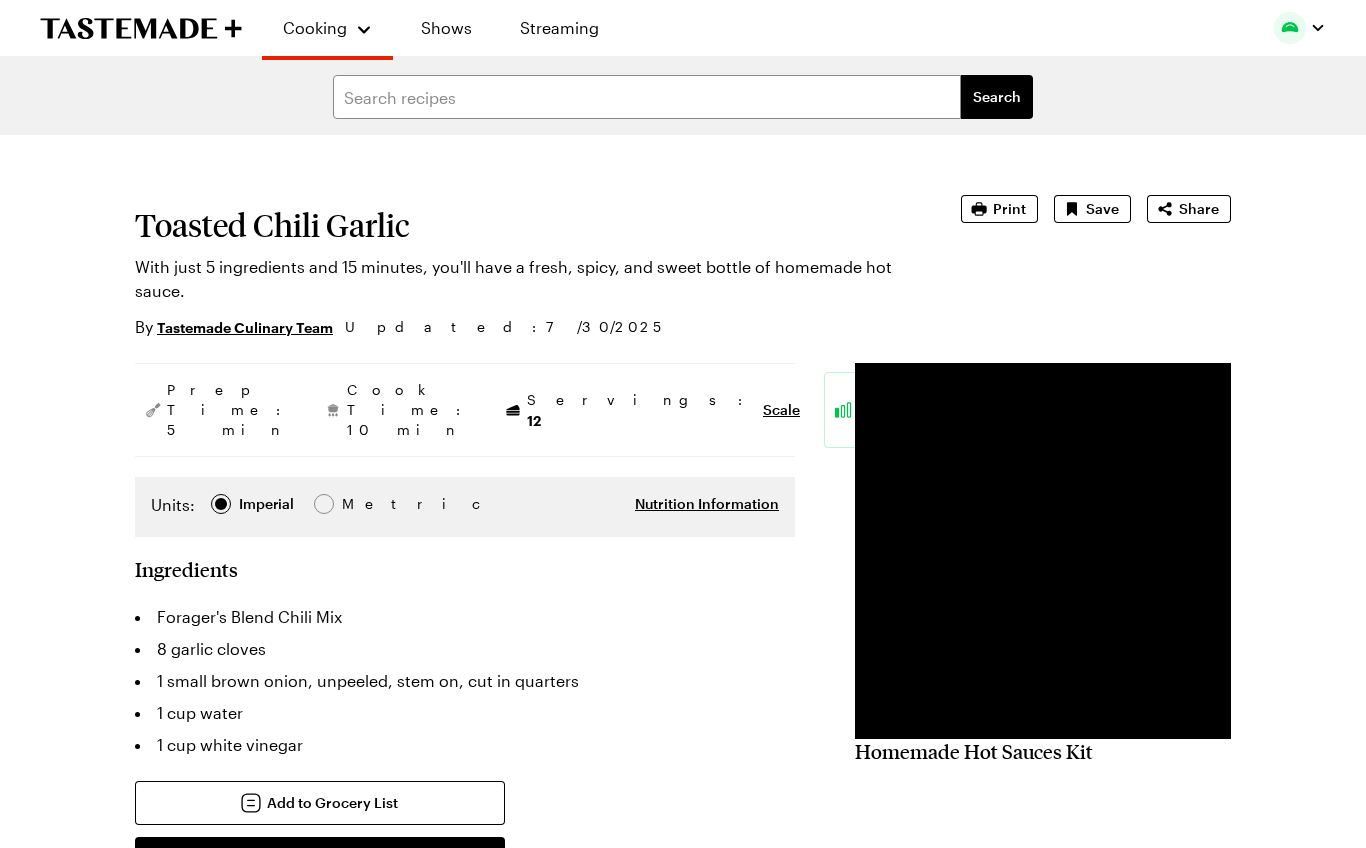 type on "x" 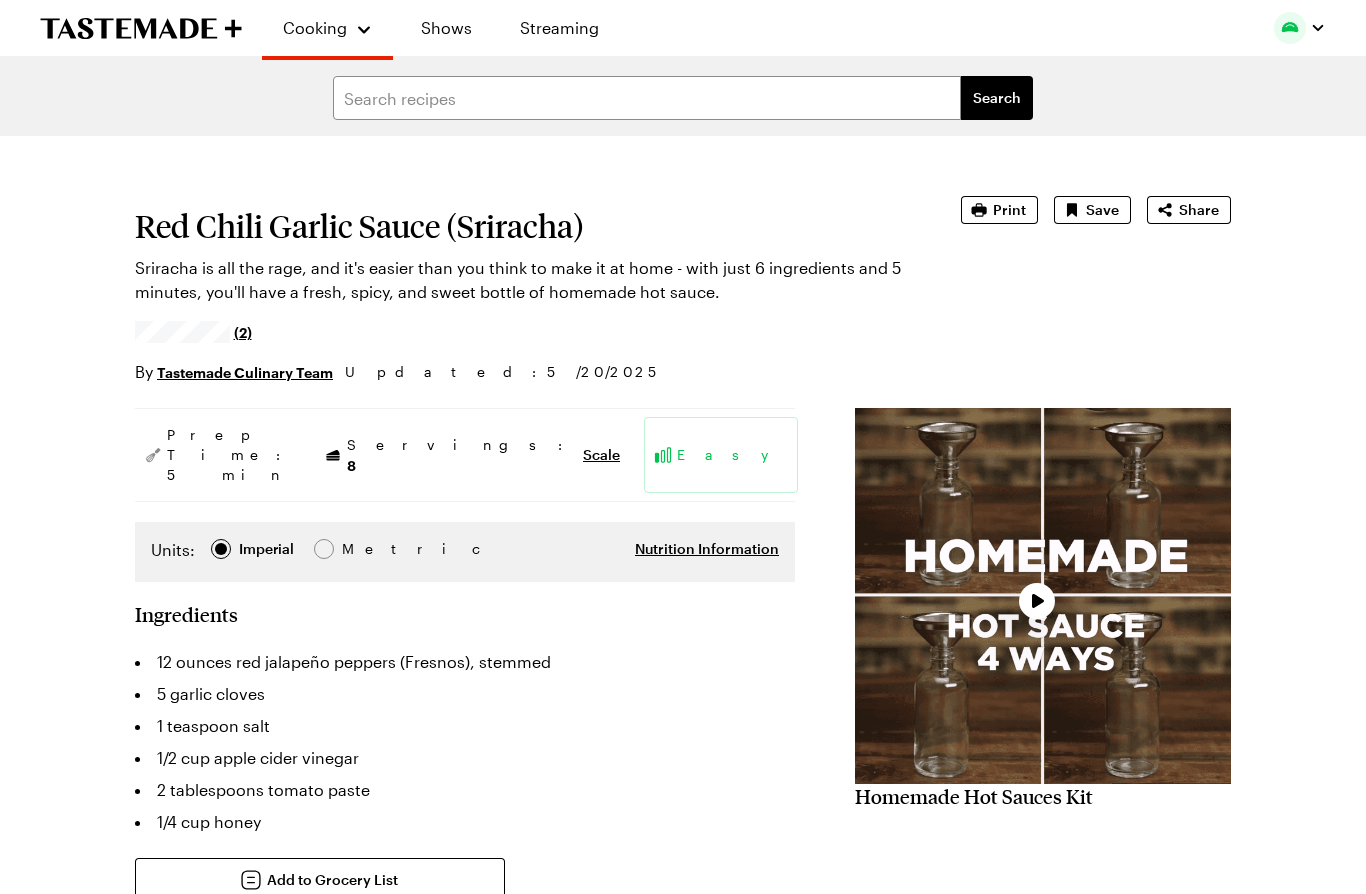 type on "x" 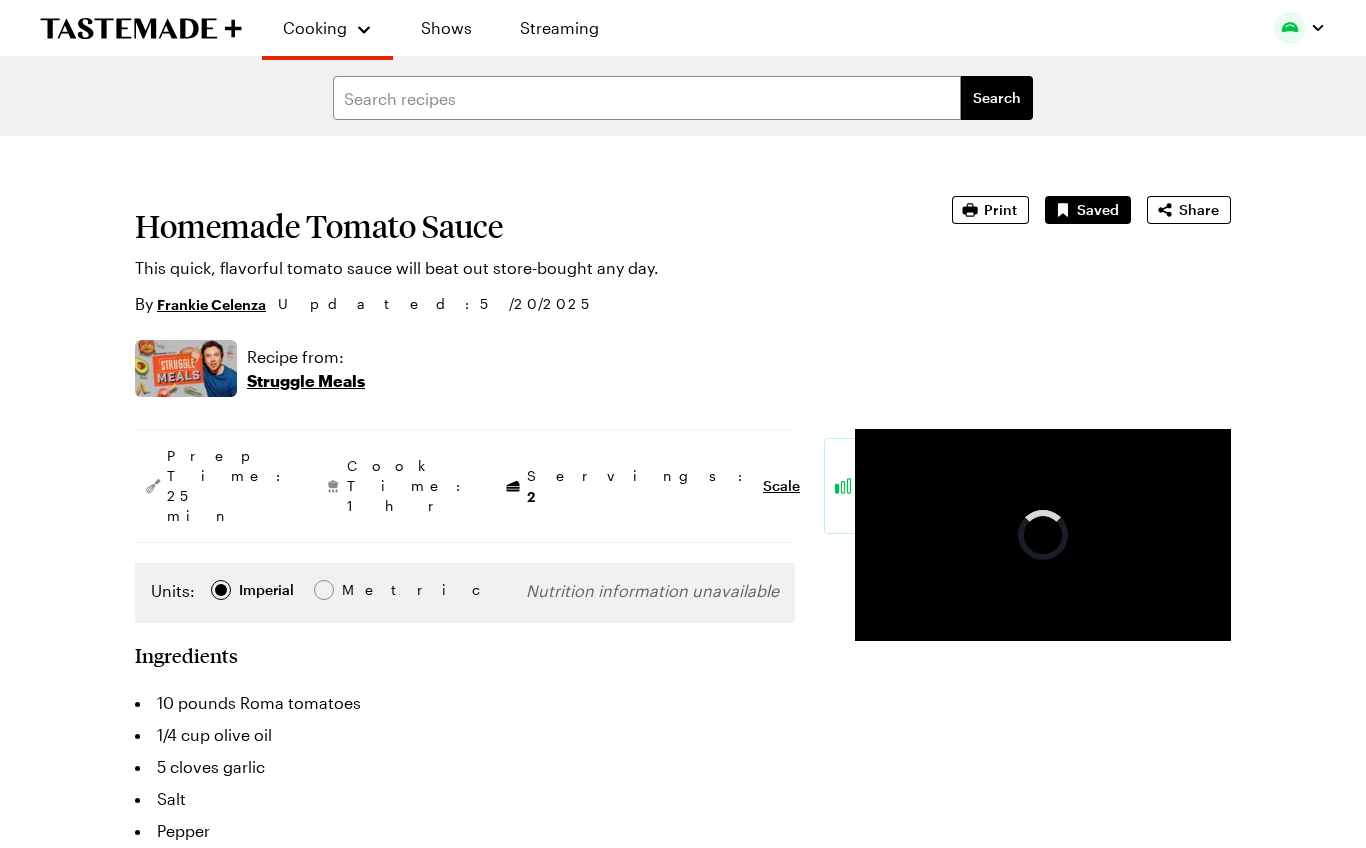 scroll, scrollTop: 0, scrollLeft: 0, axis: both 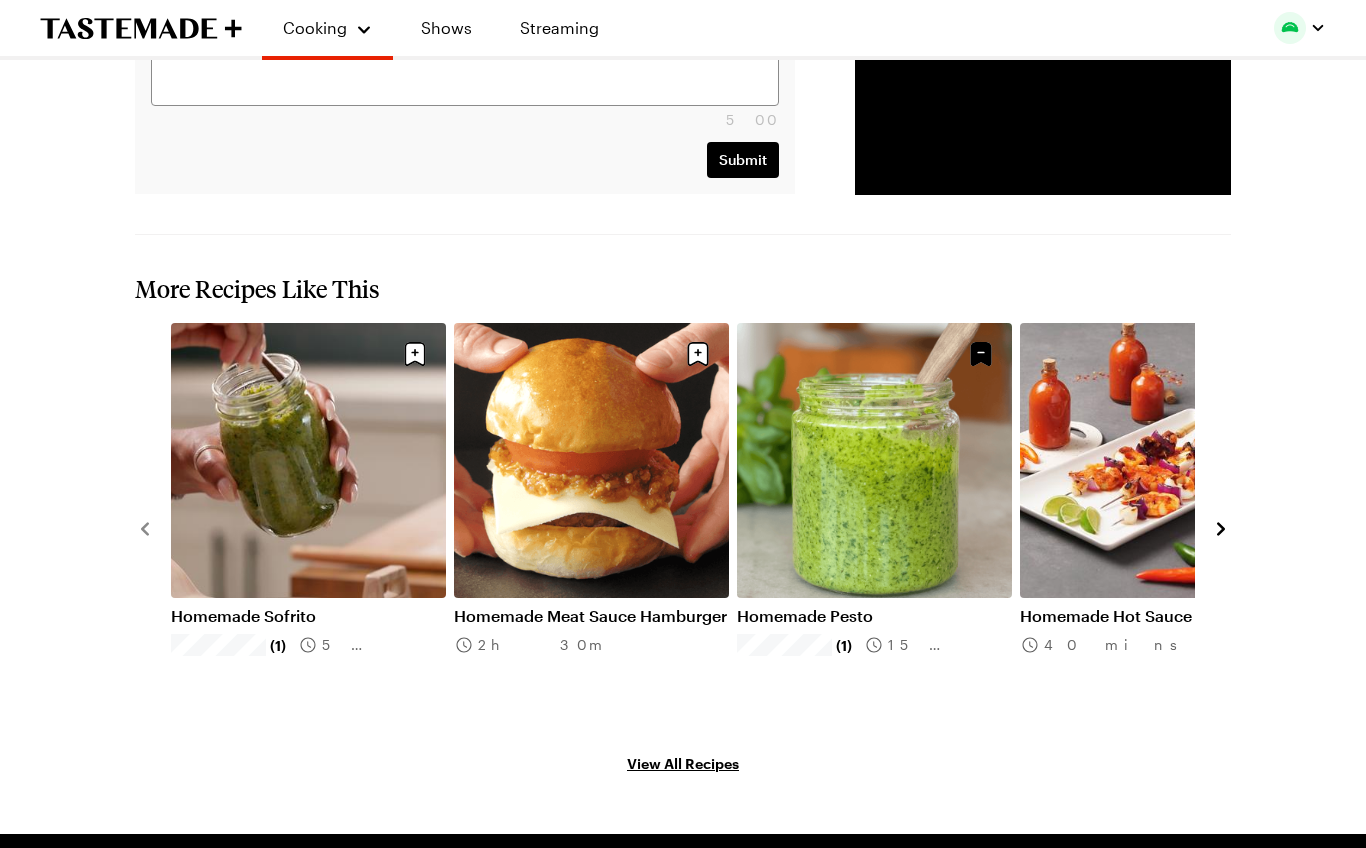 type on "x" 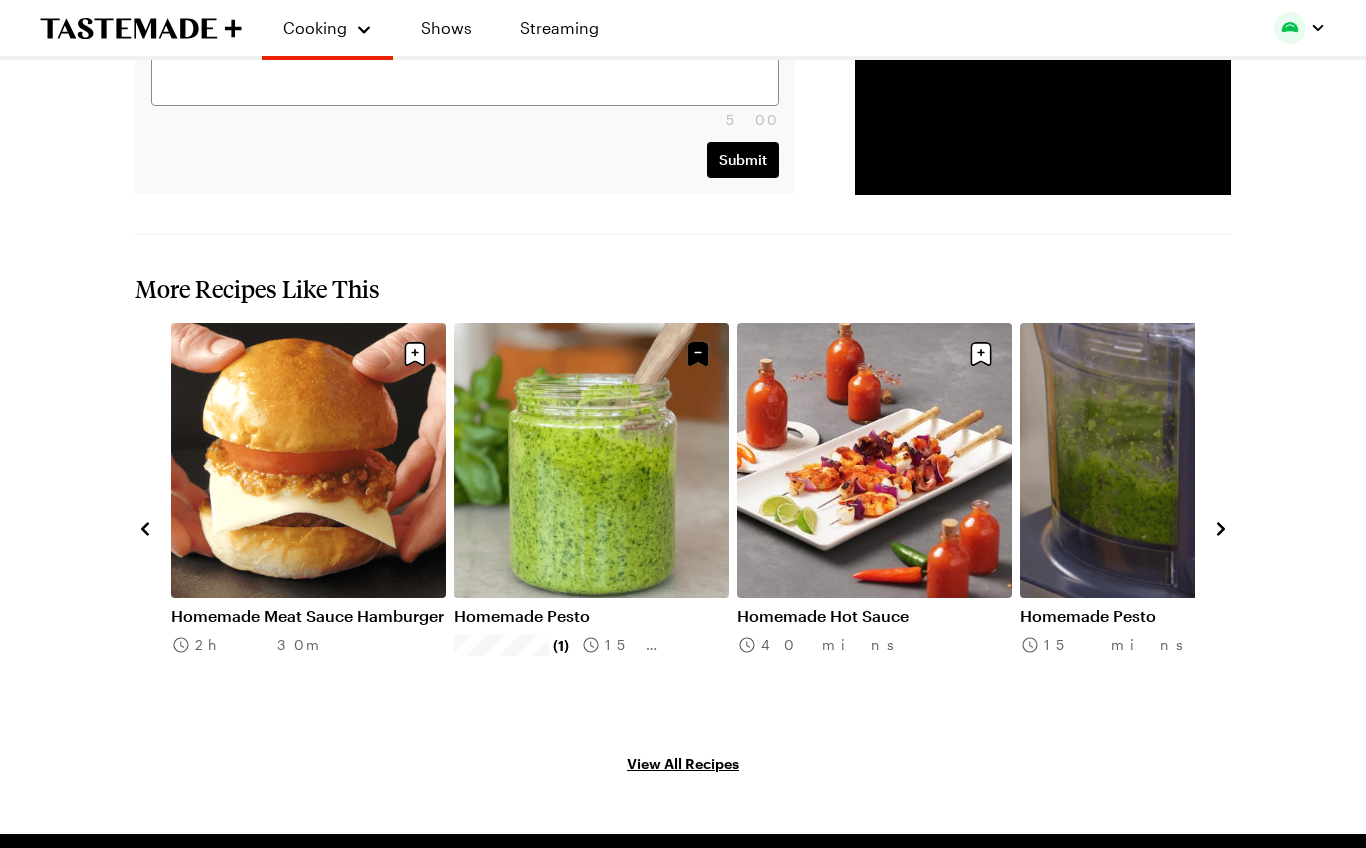 click 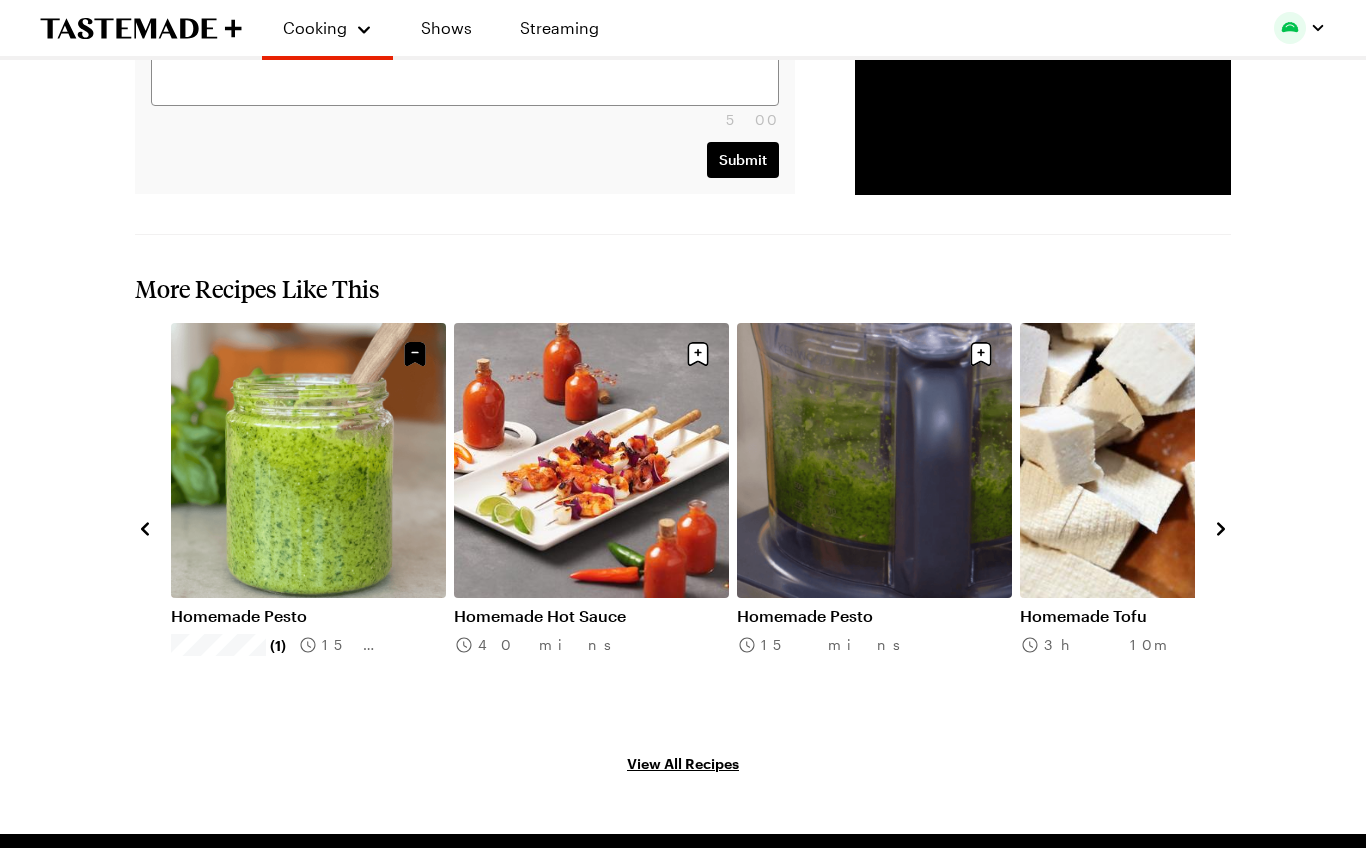click 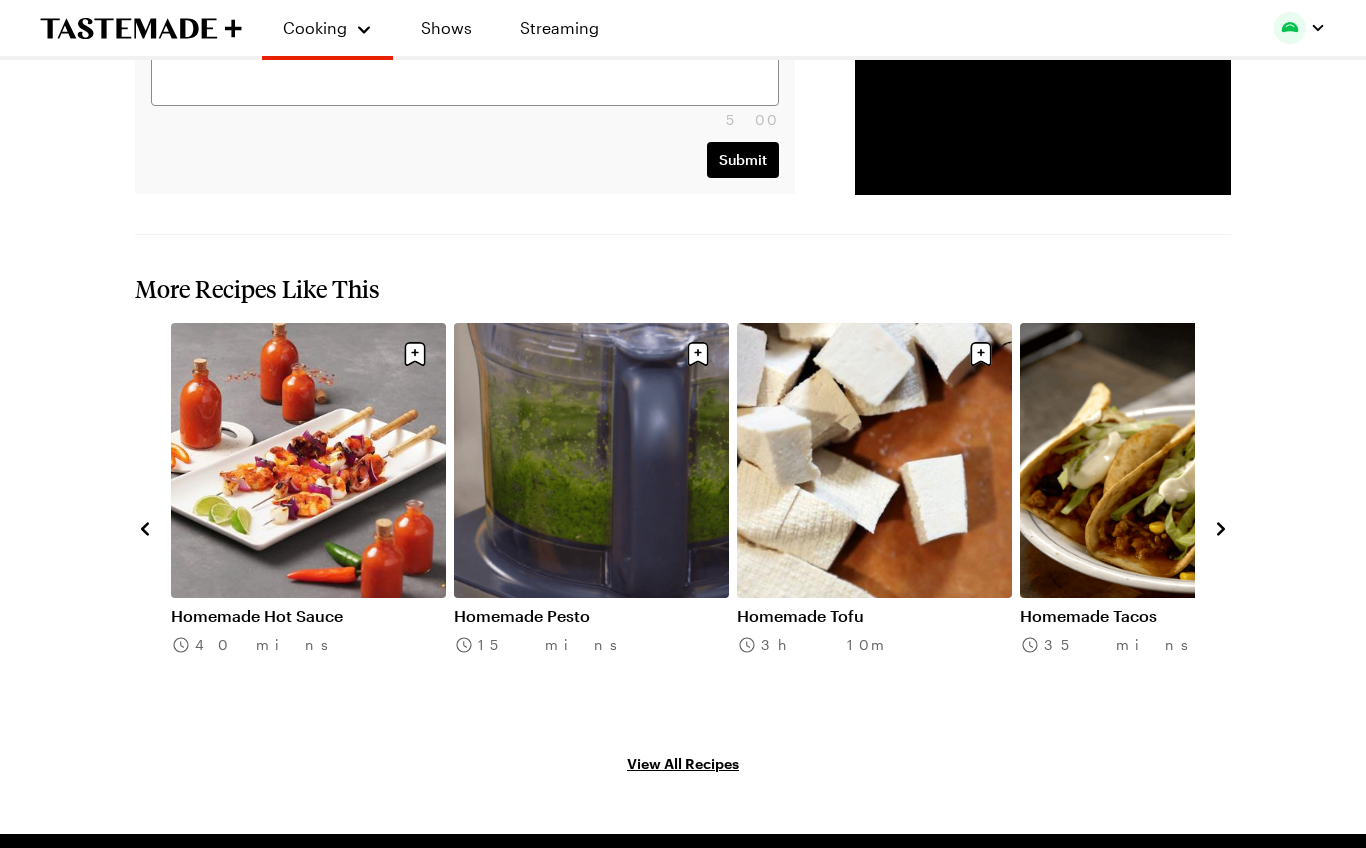 click 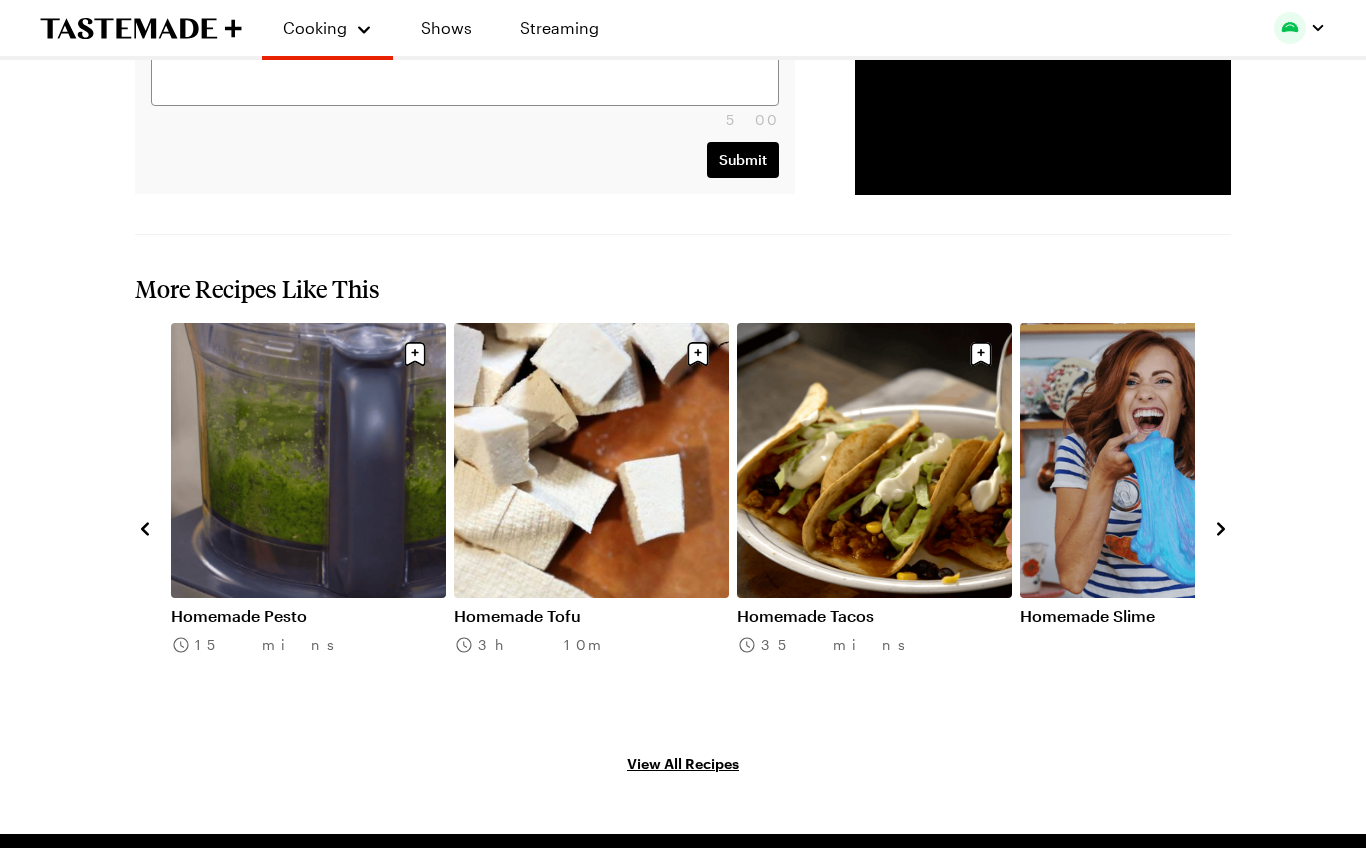 click 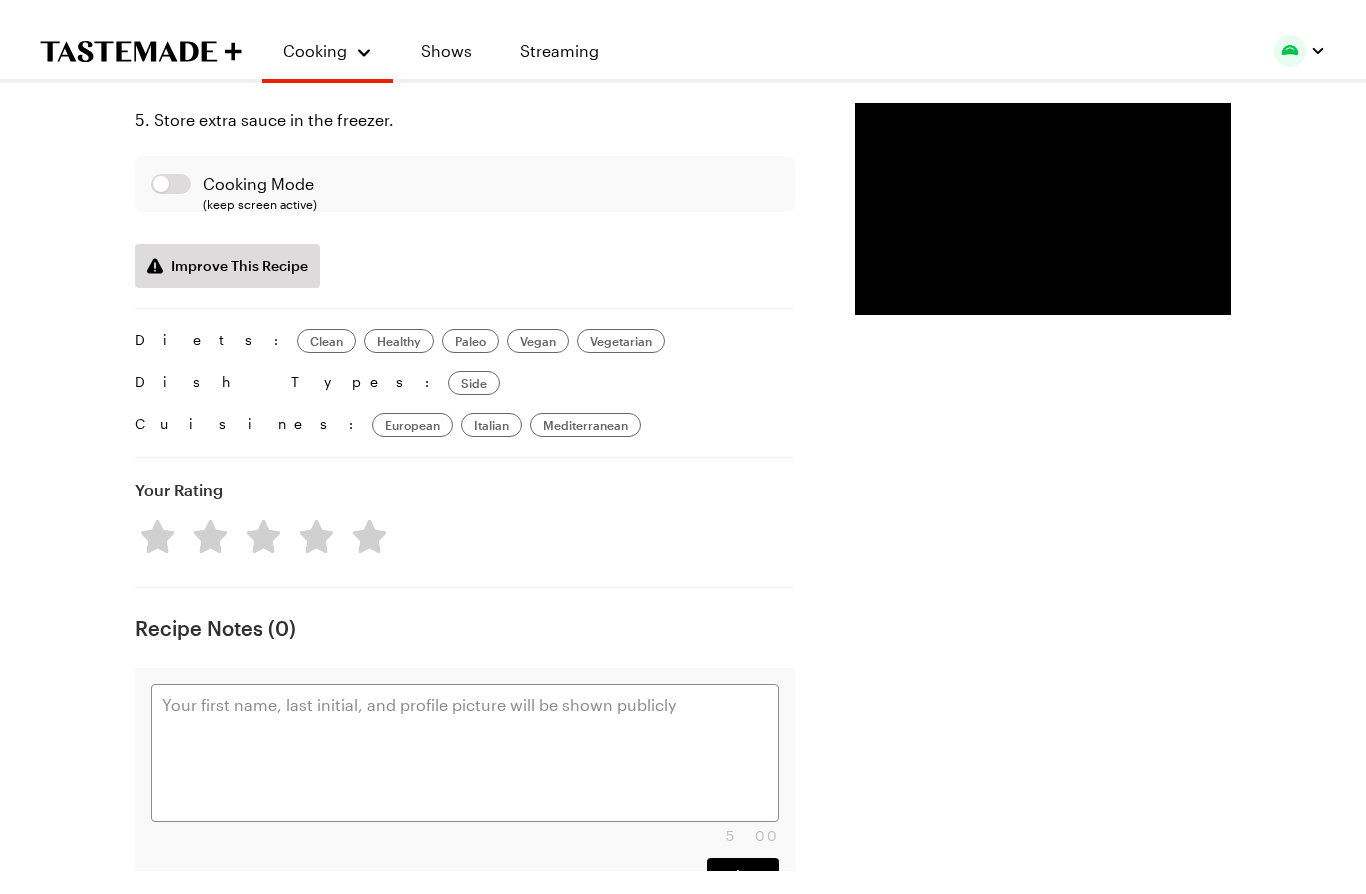 scroll, scrollTop: 1315, scrollLeft: 0, axis: vertical 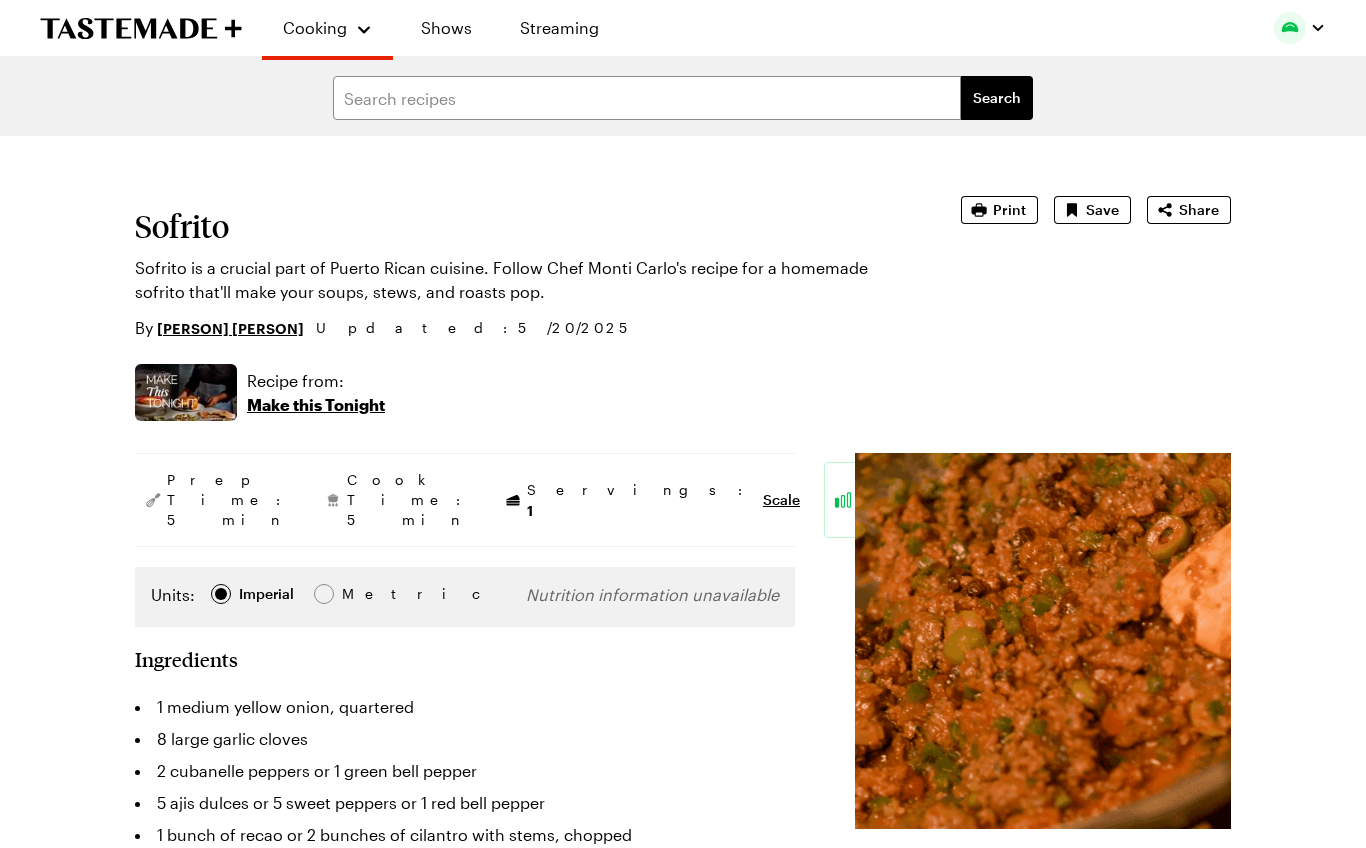 type on "x" 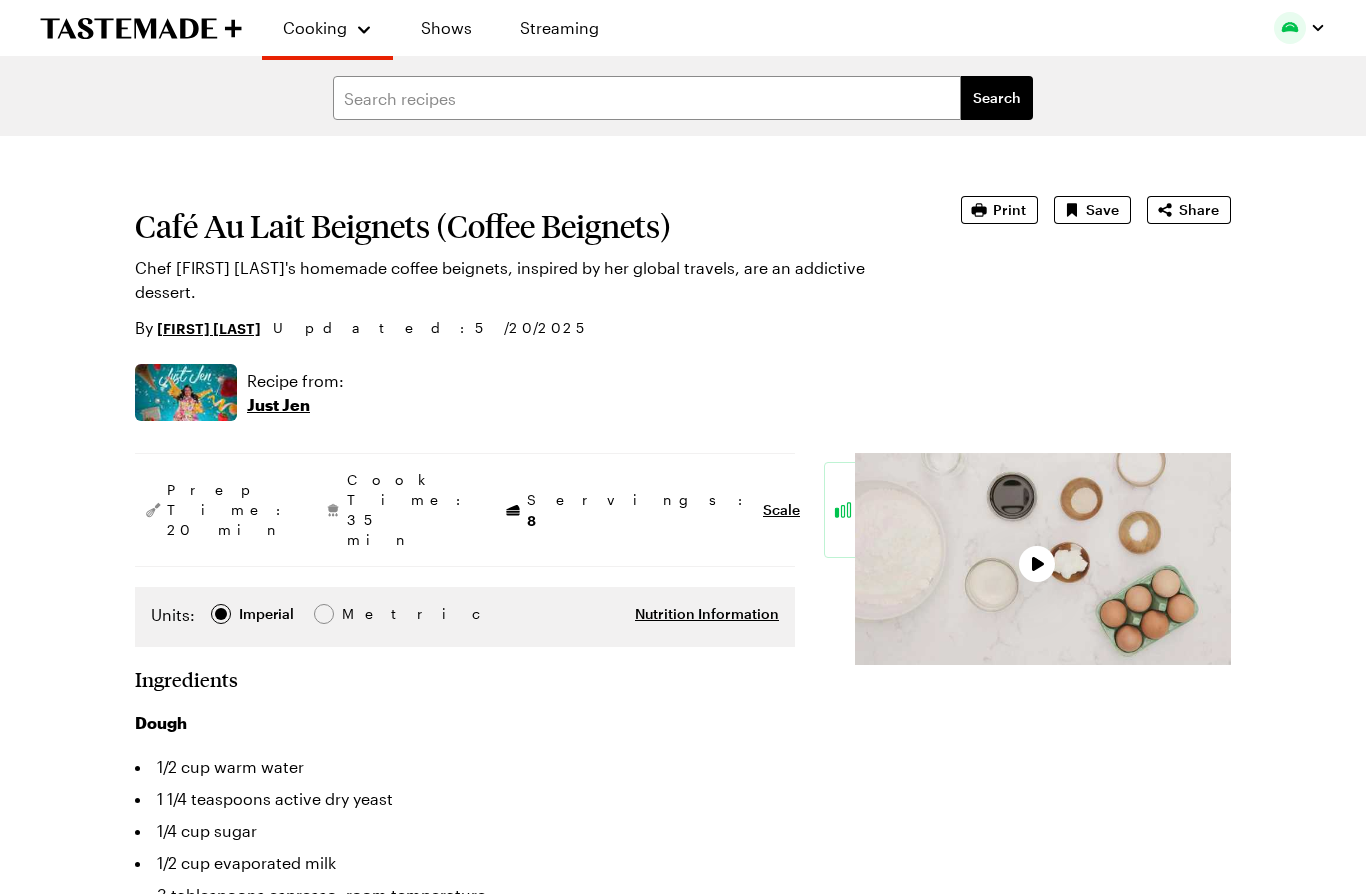type on "x" 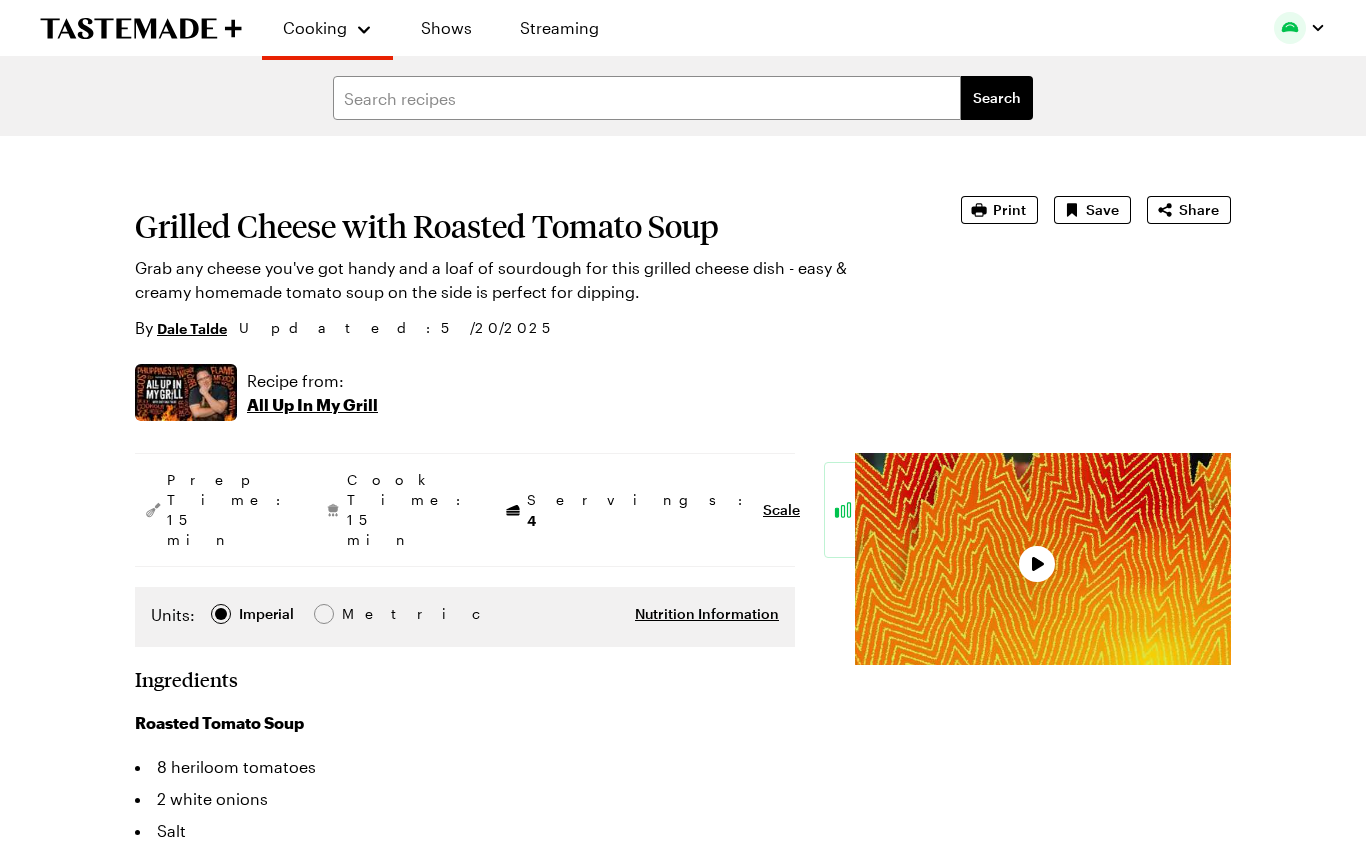 type on "x" 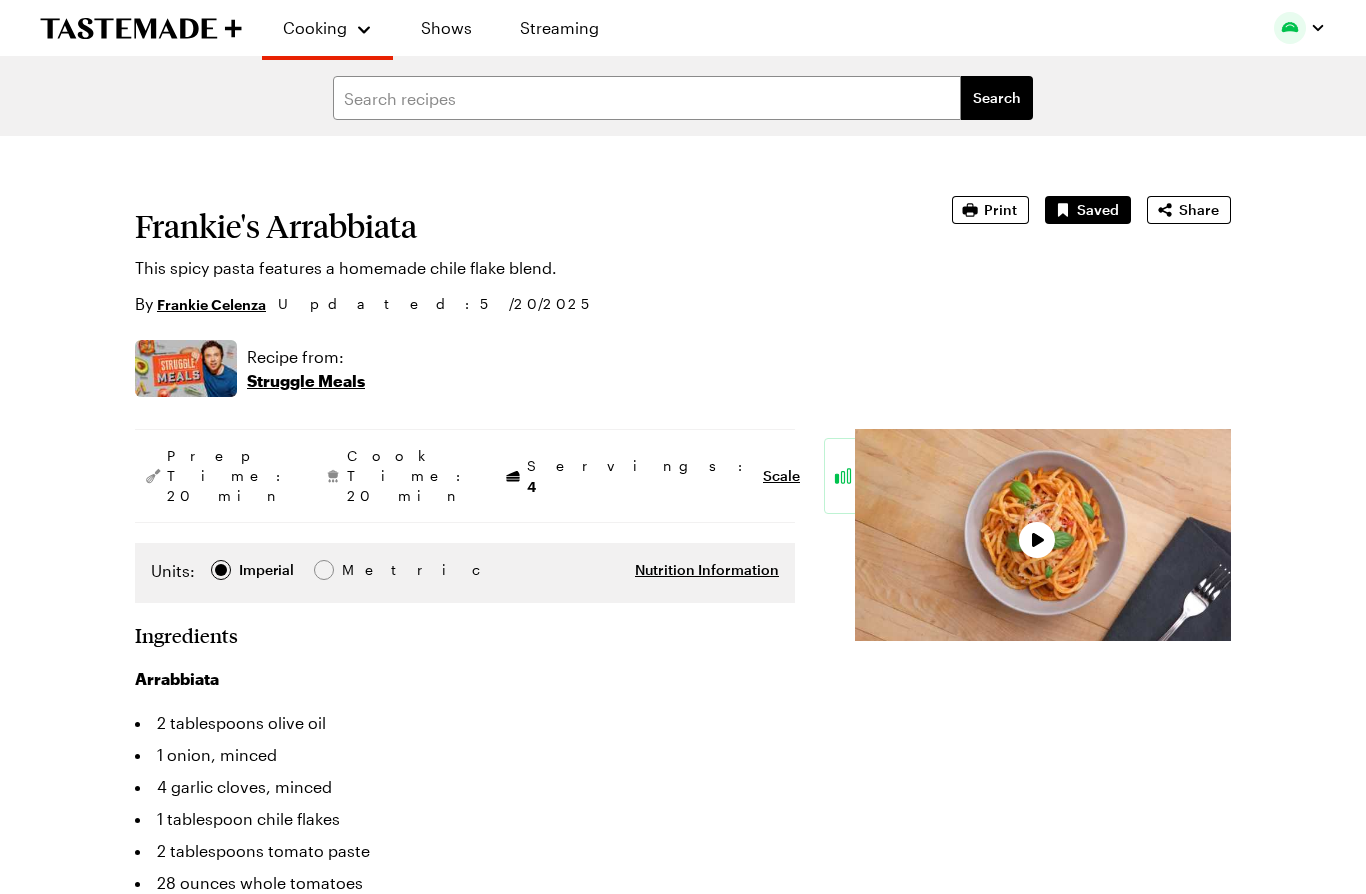 type on "x" 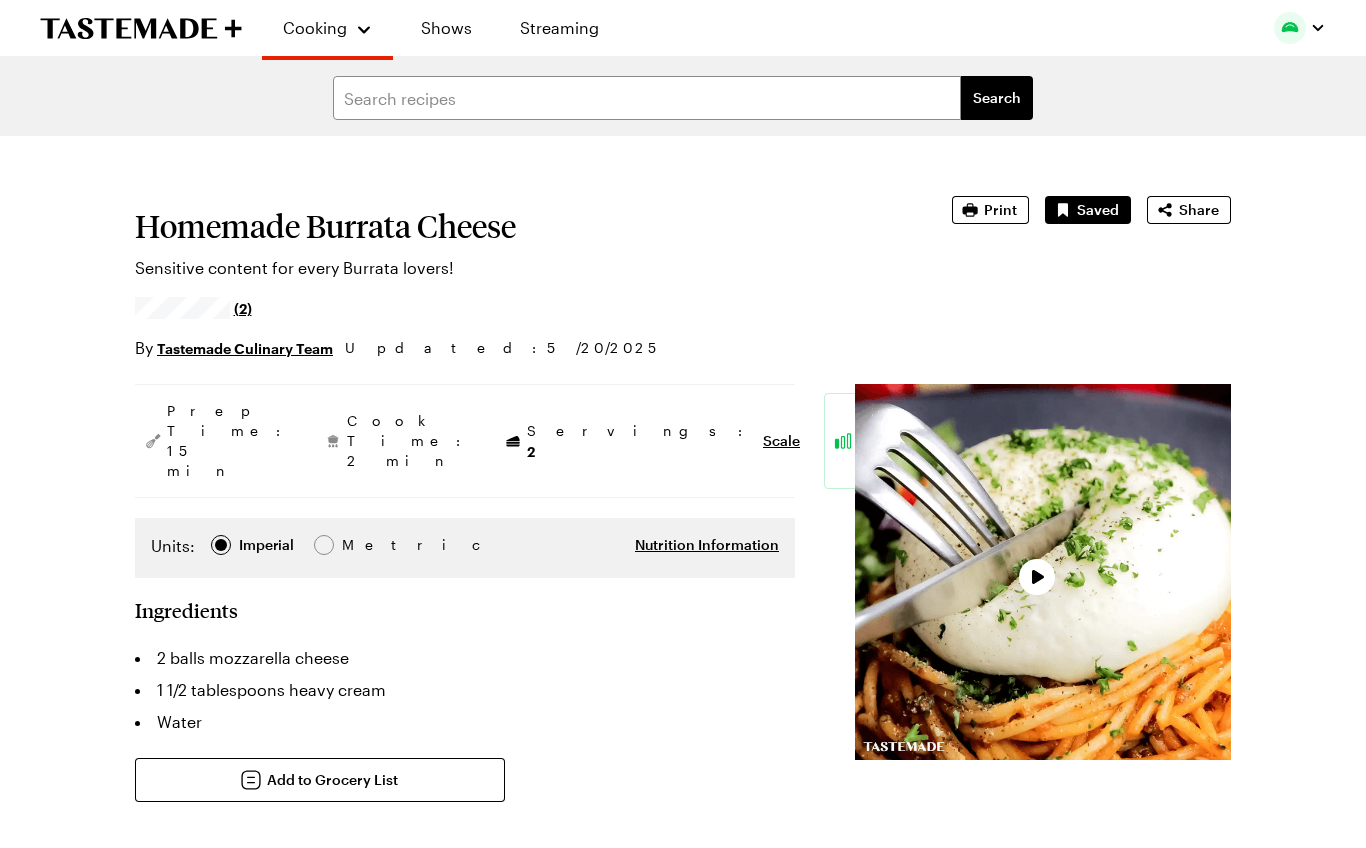 type on "x" 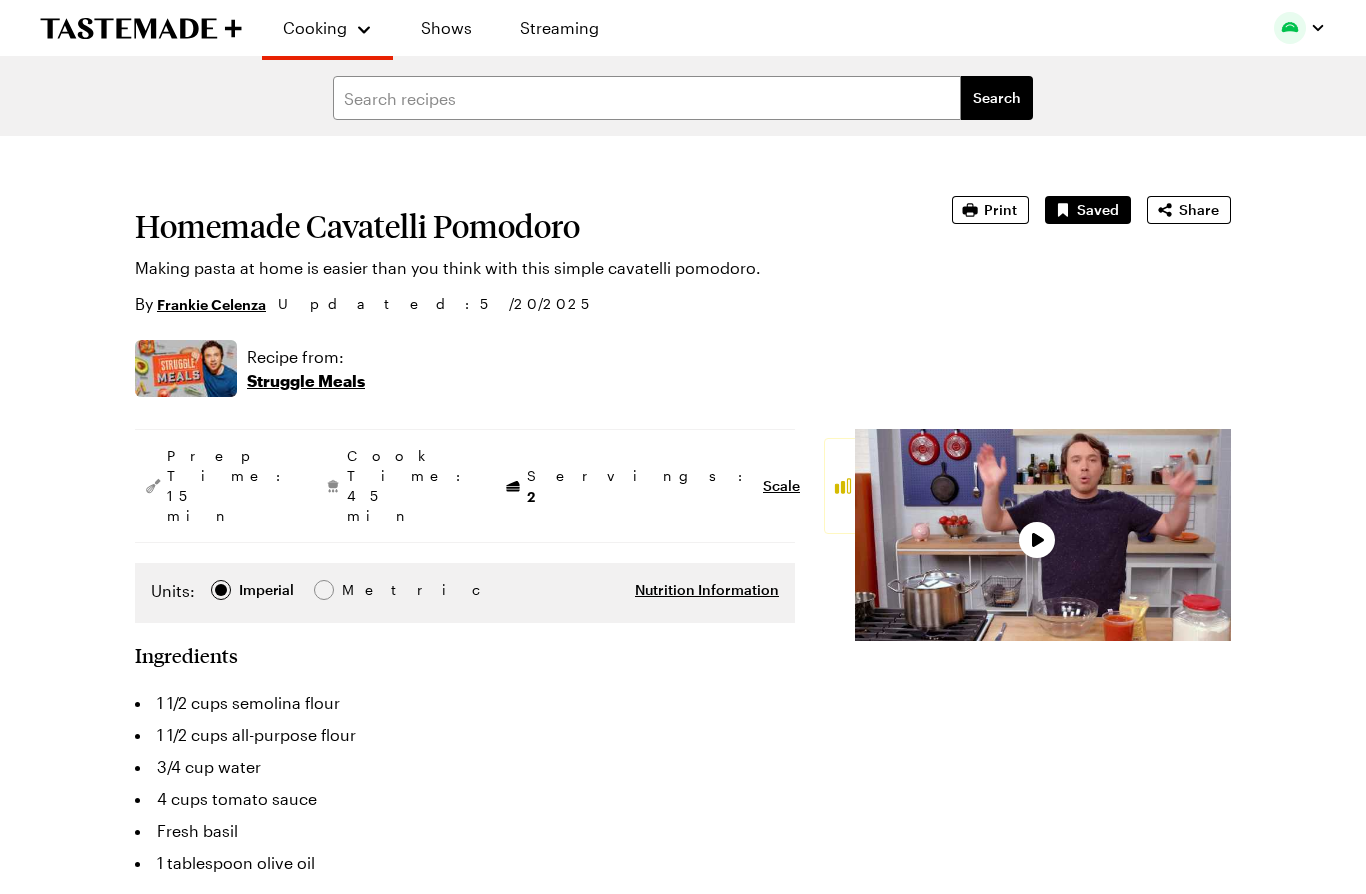 type on "x" 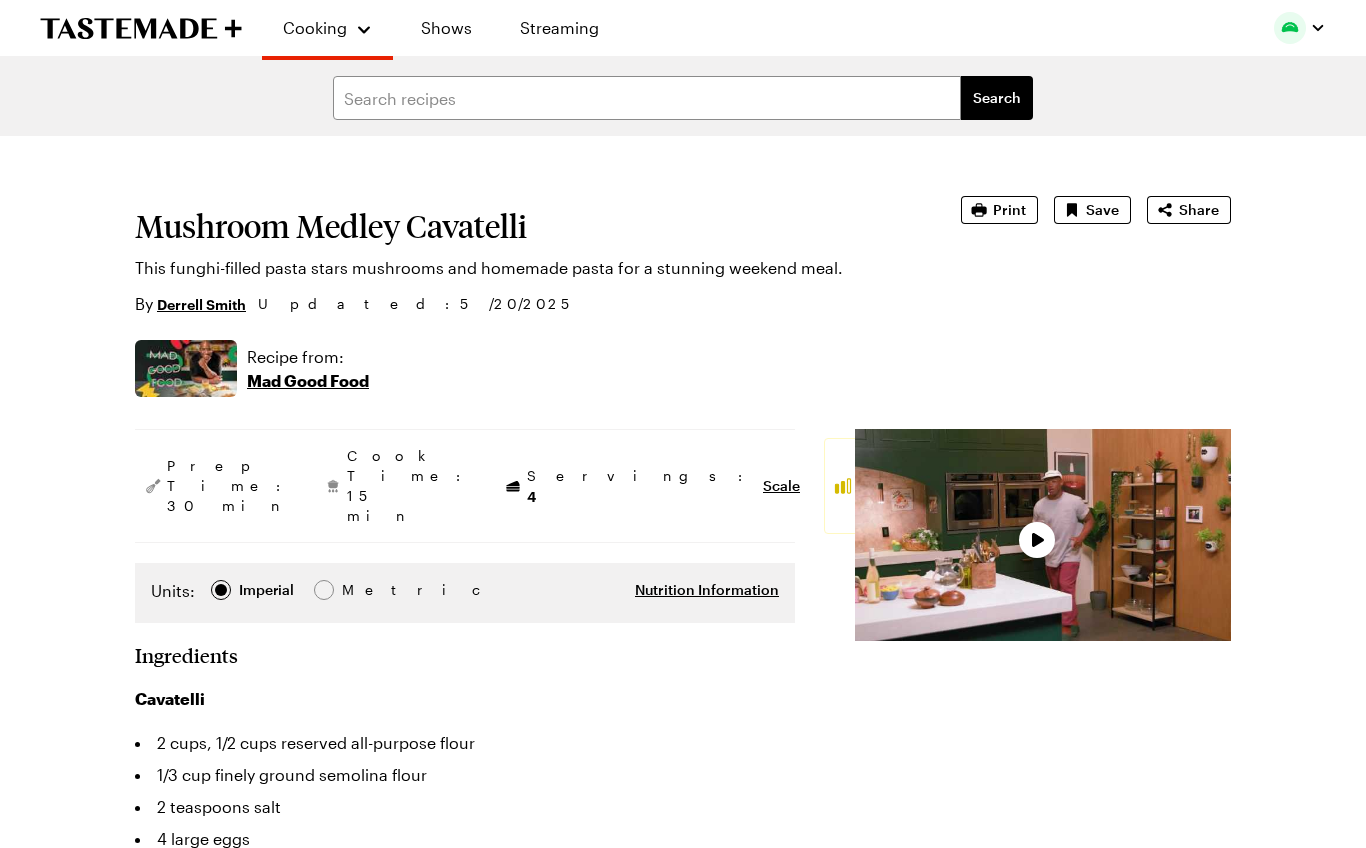 type on "x" 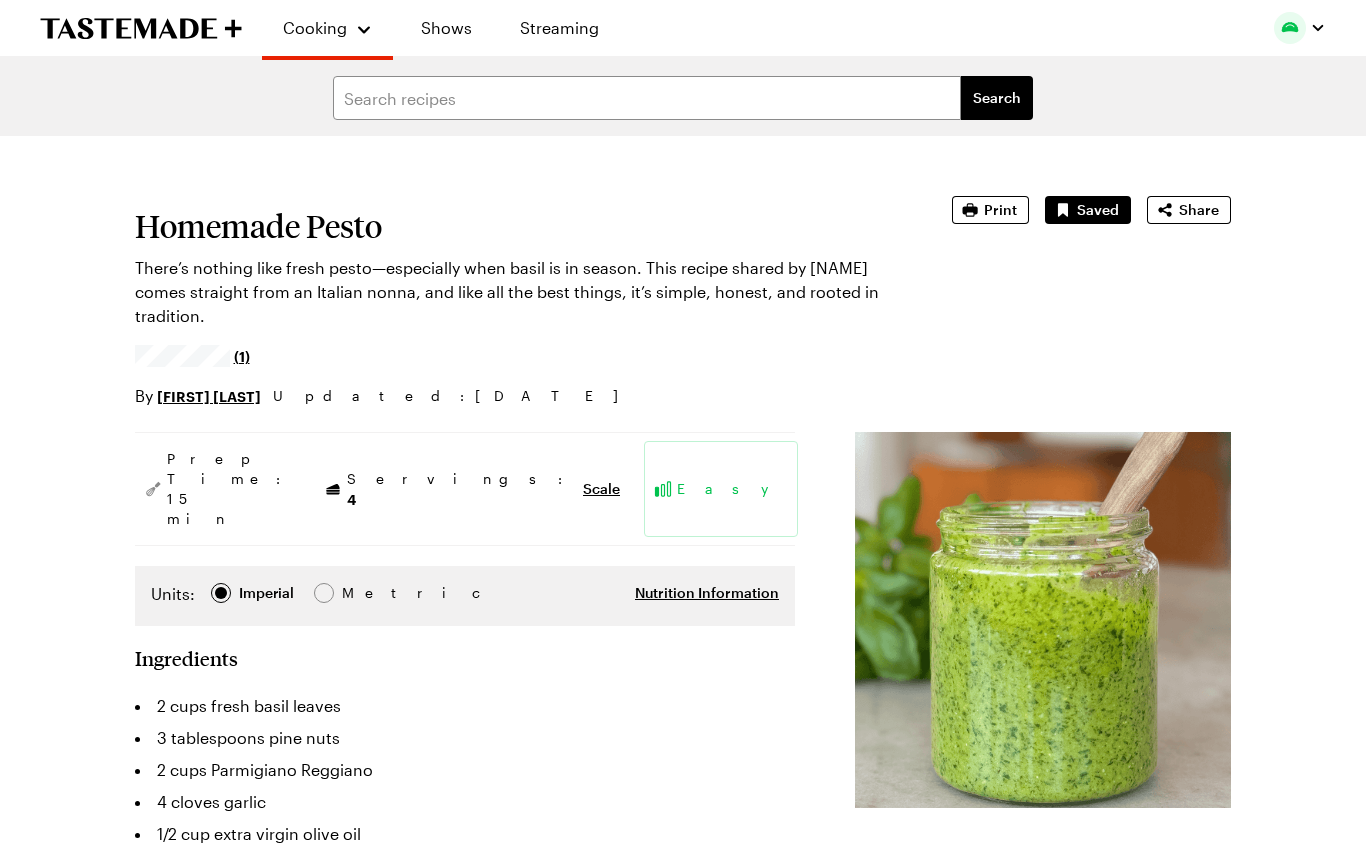 type on "x" 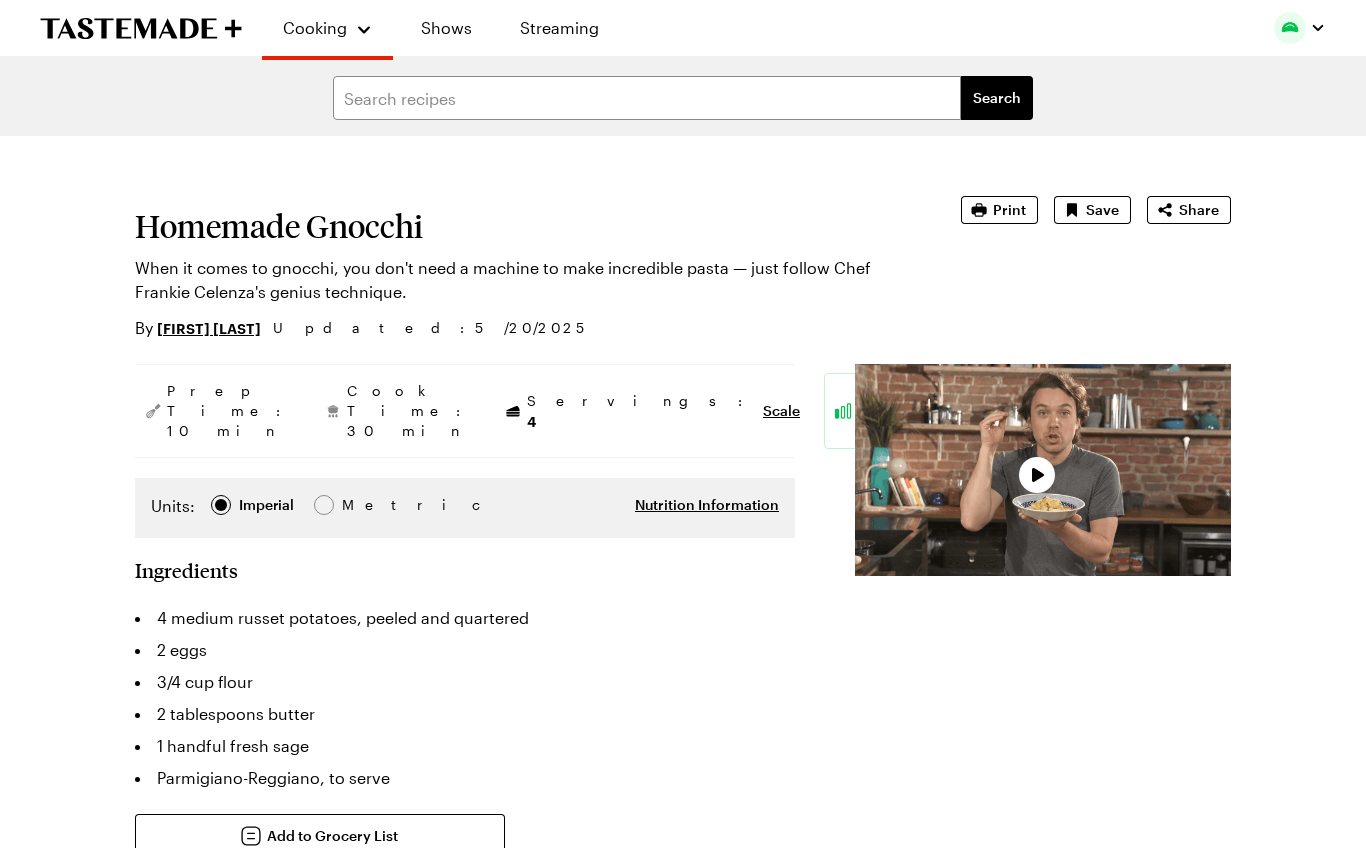 type on "x" 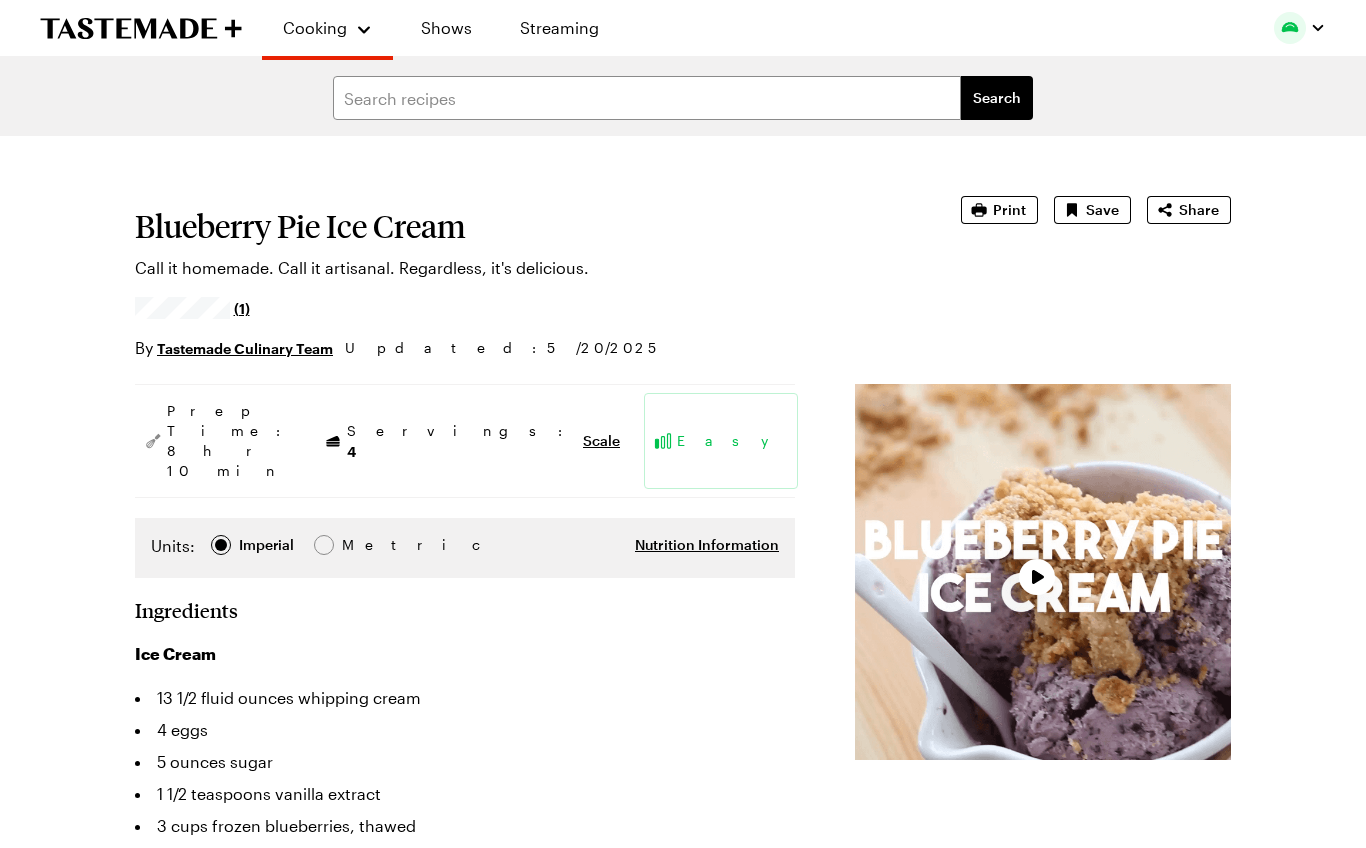 type on "x" 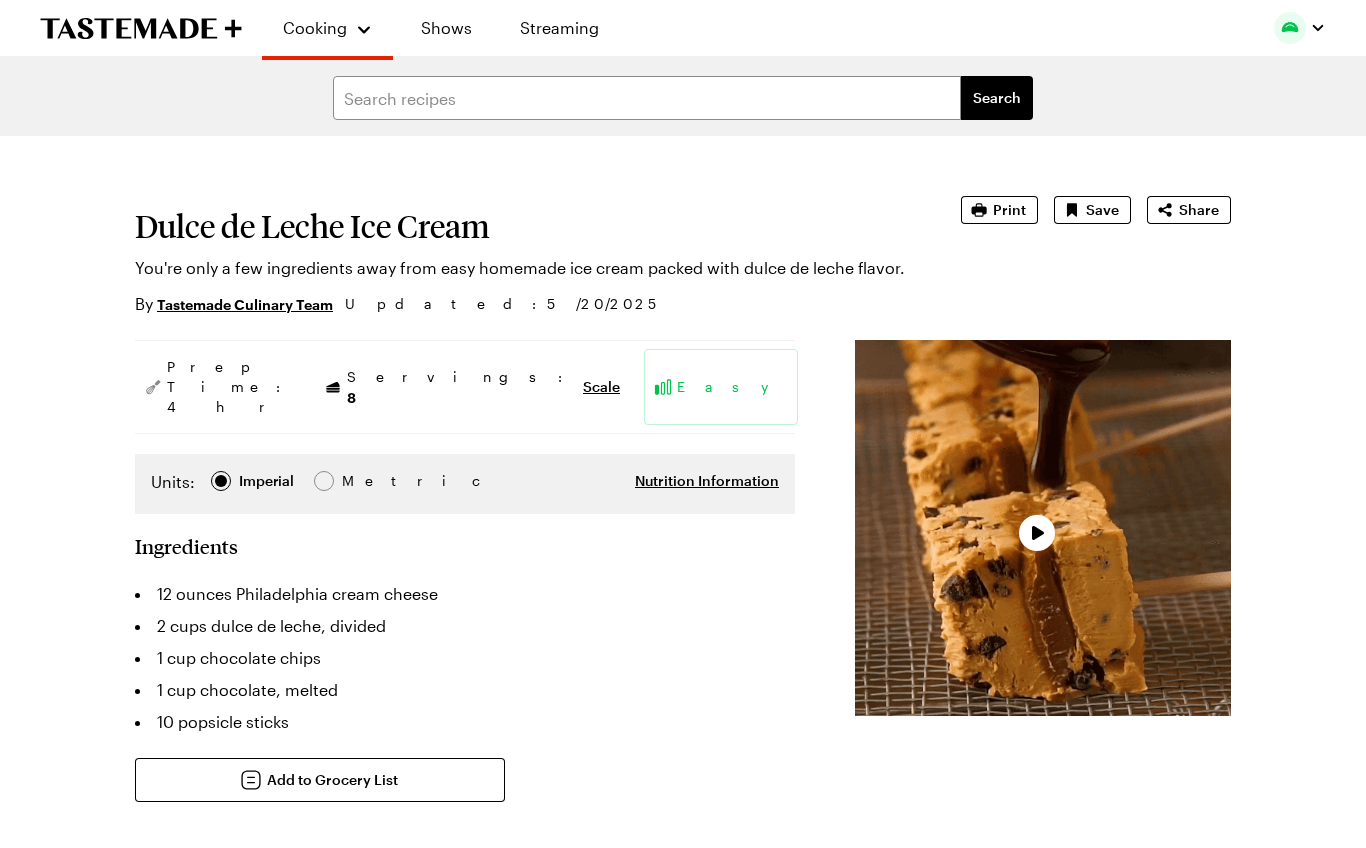 type on "x" 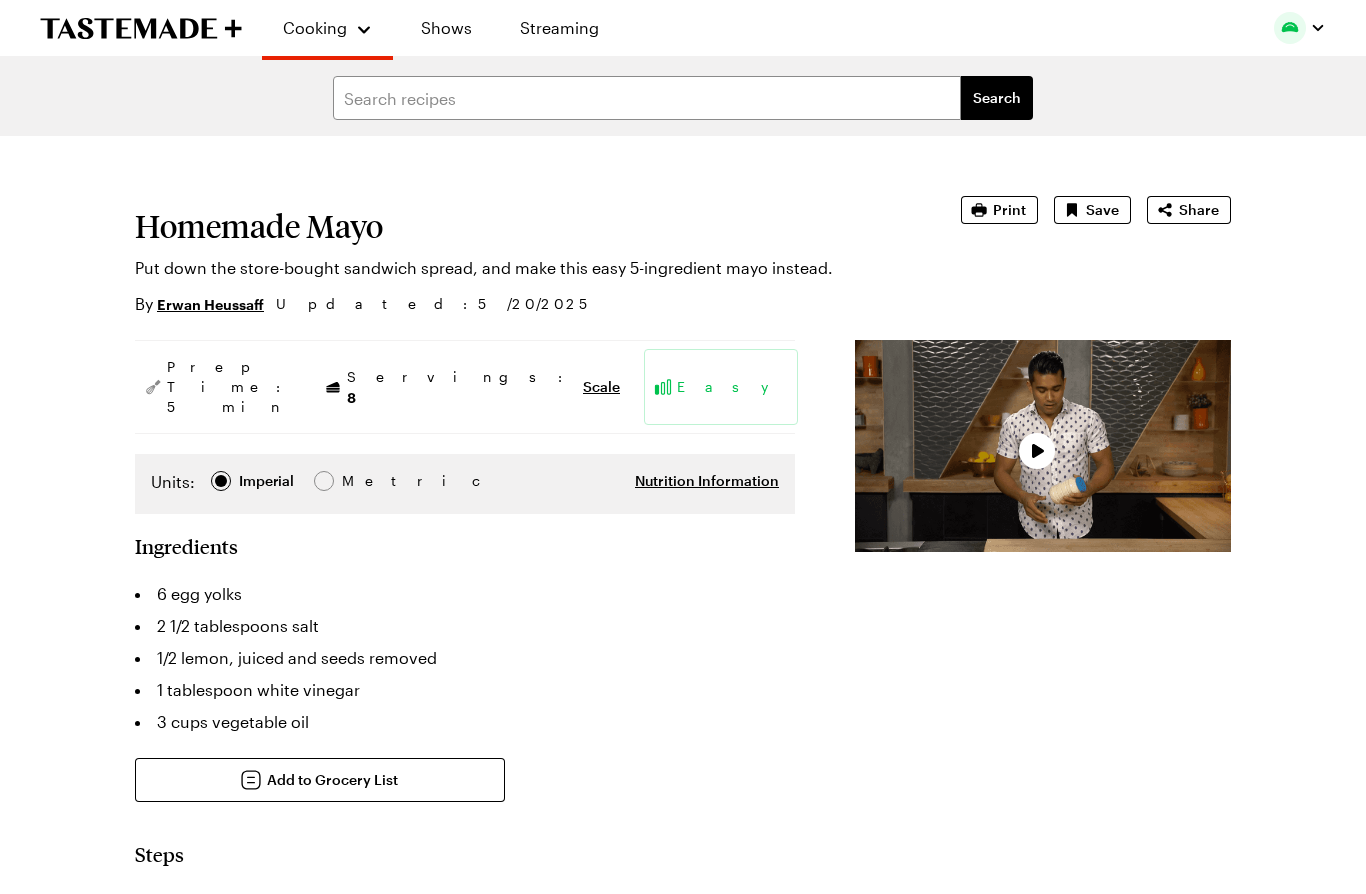 type on "x" 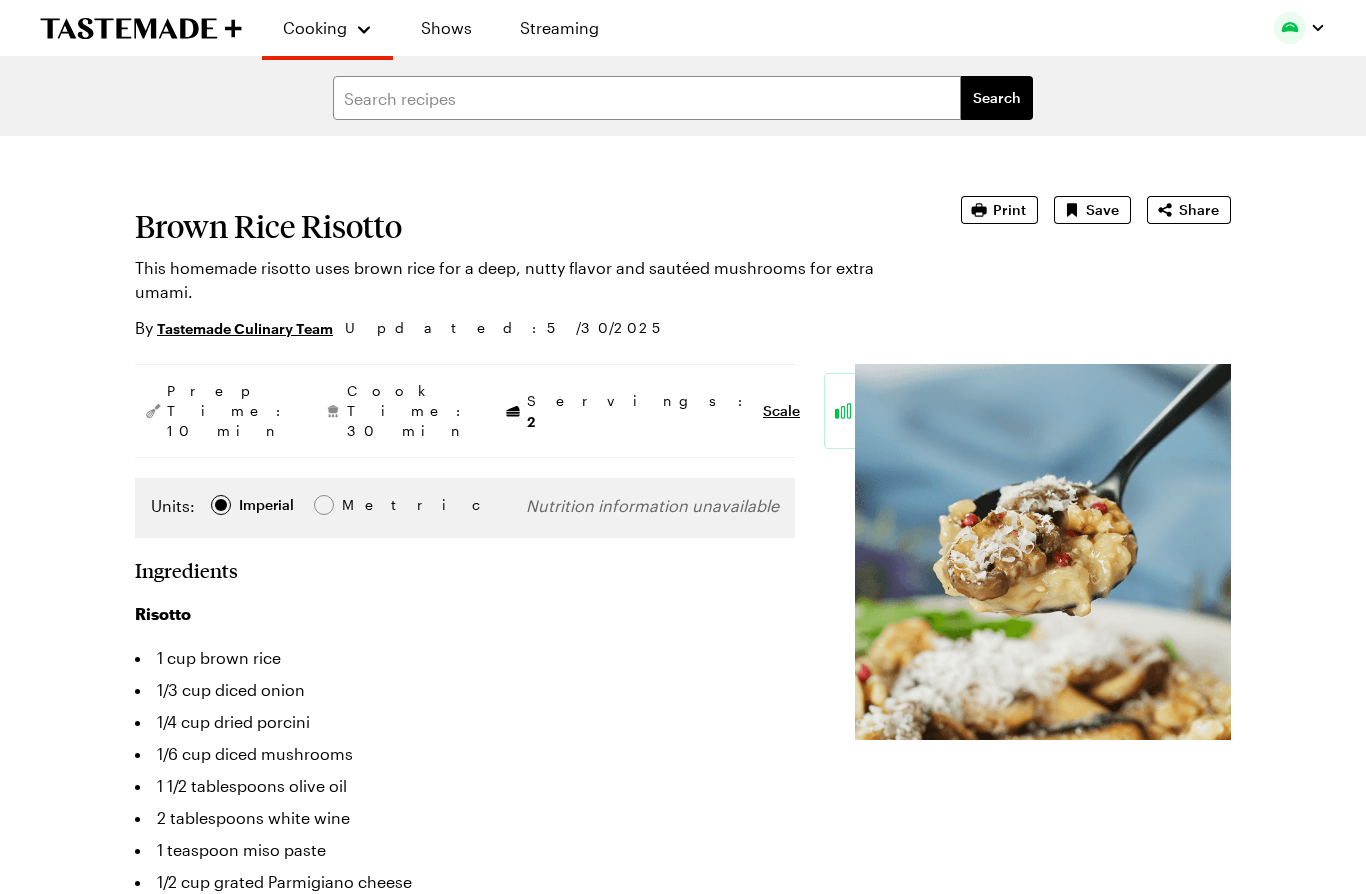 type on "x" 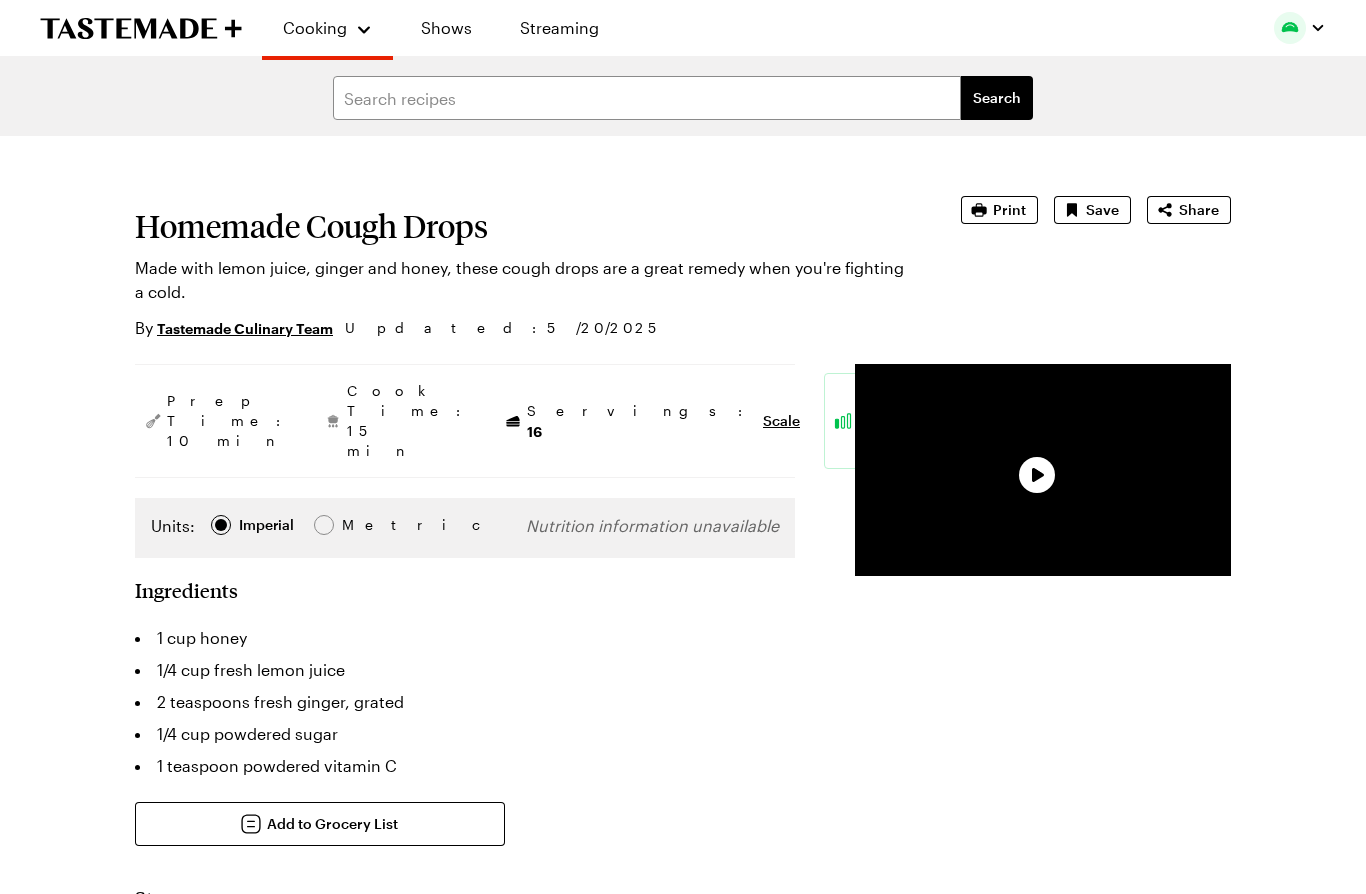 type on "x" 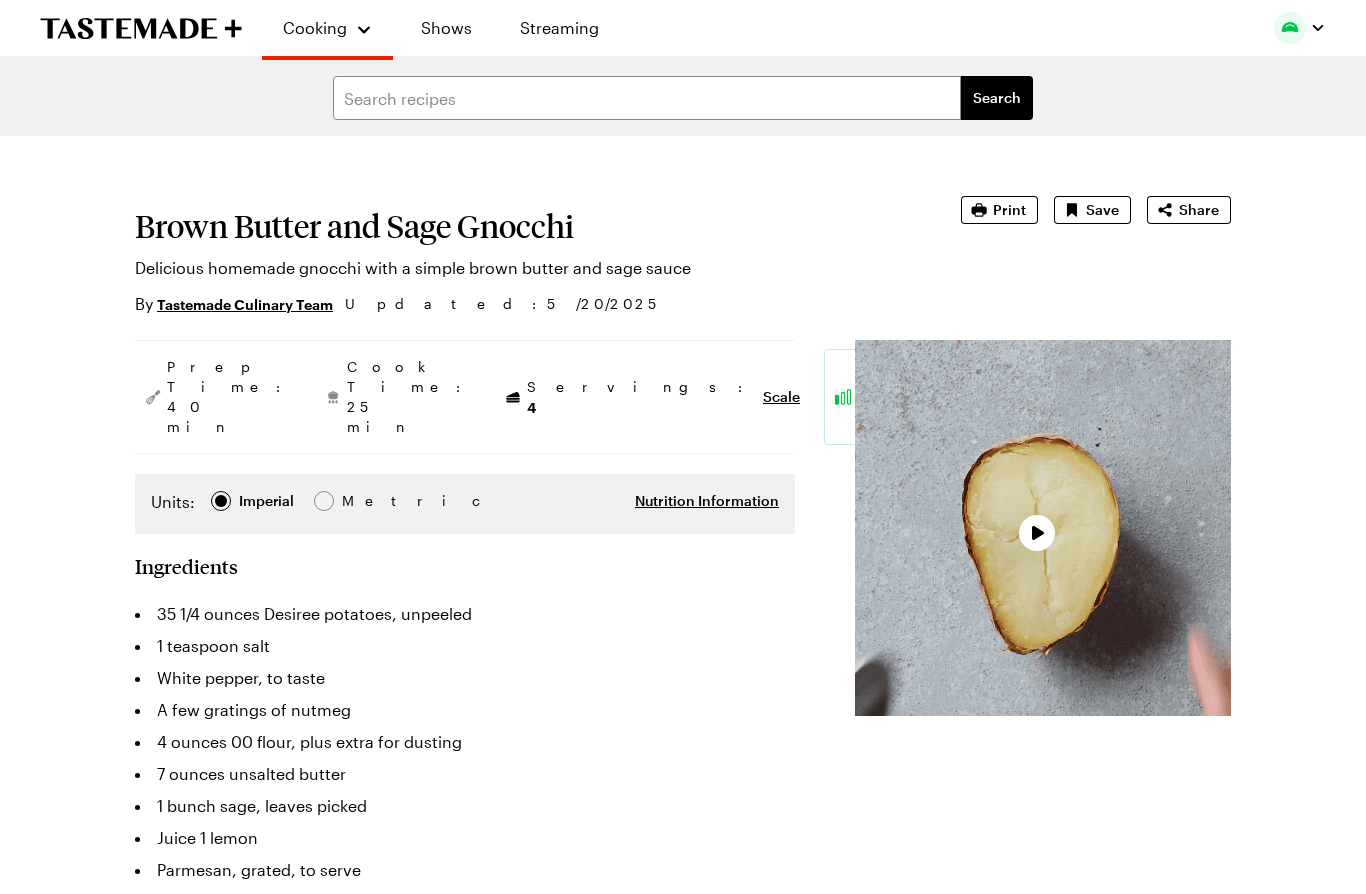 type on "x" 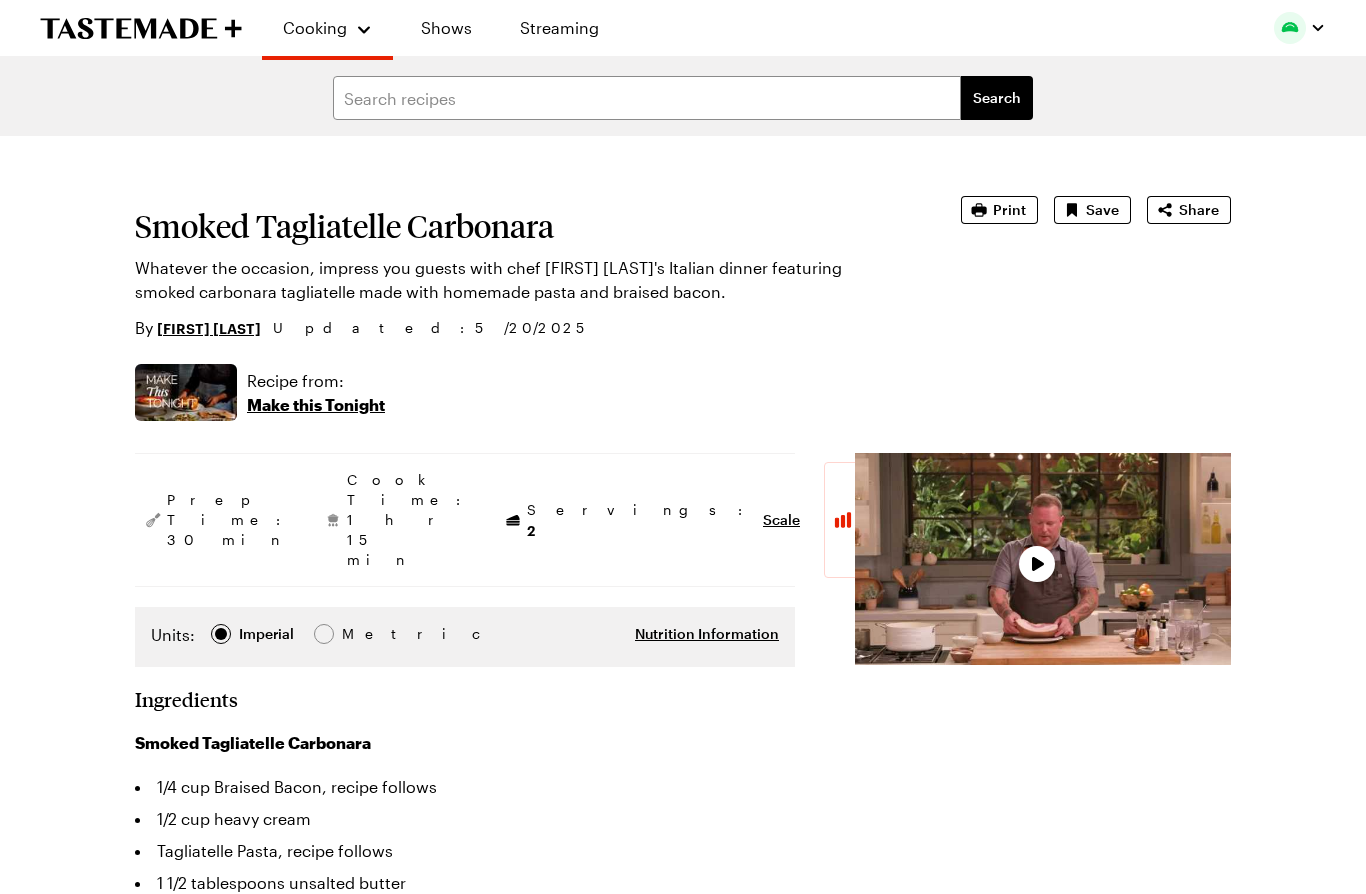 type on "x" 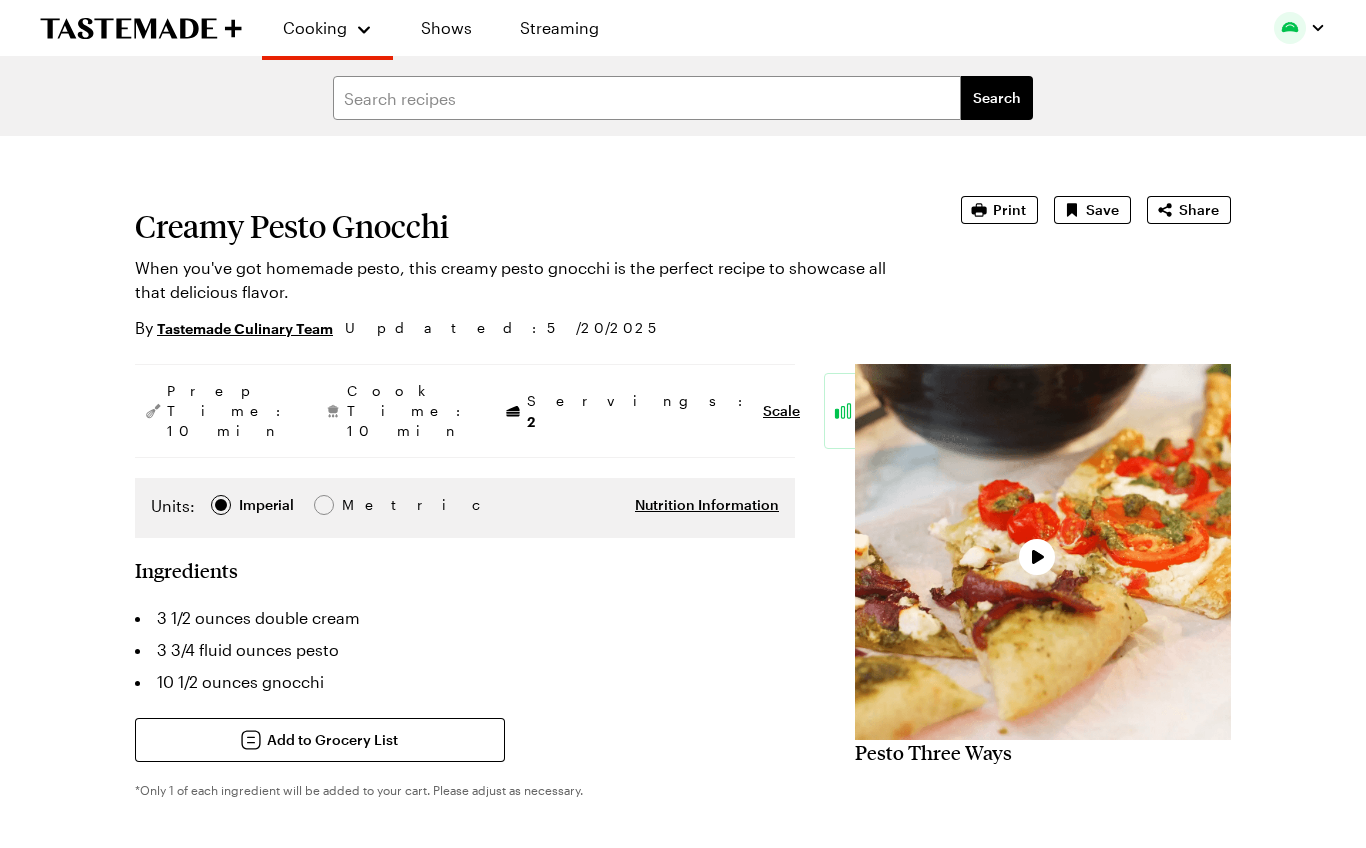 type on "x" 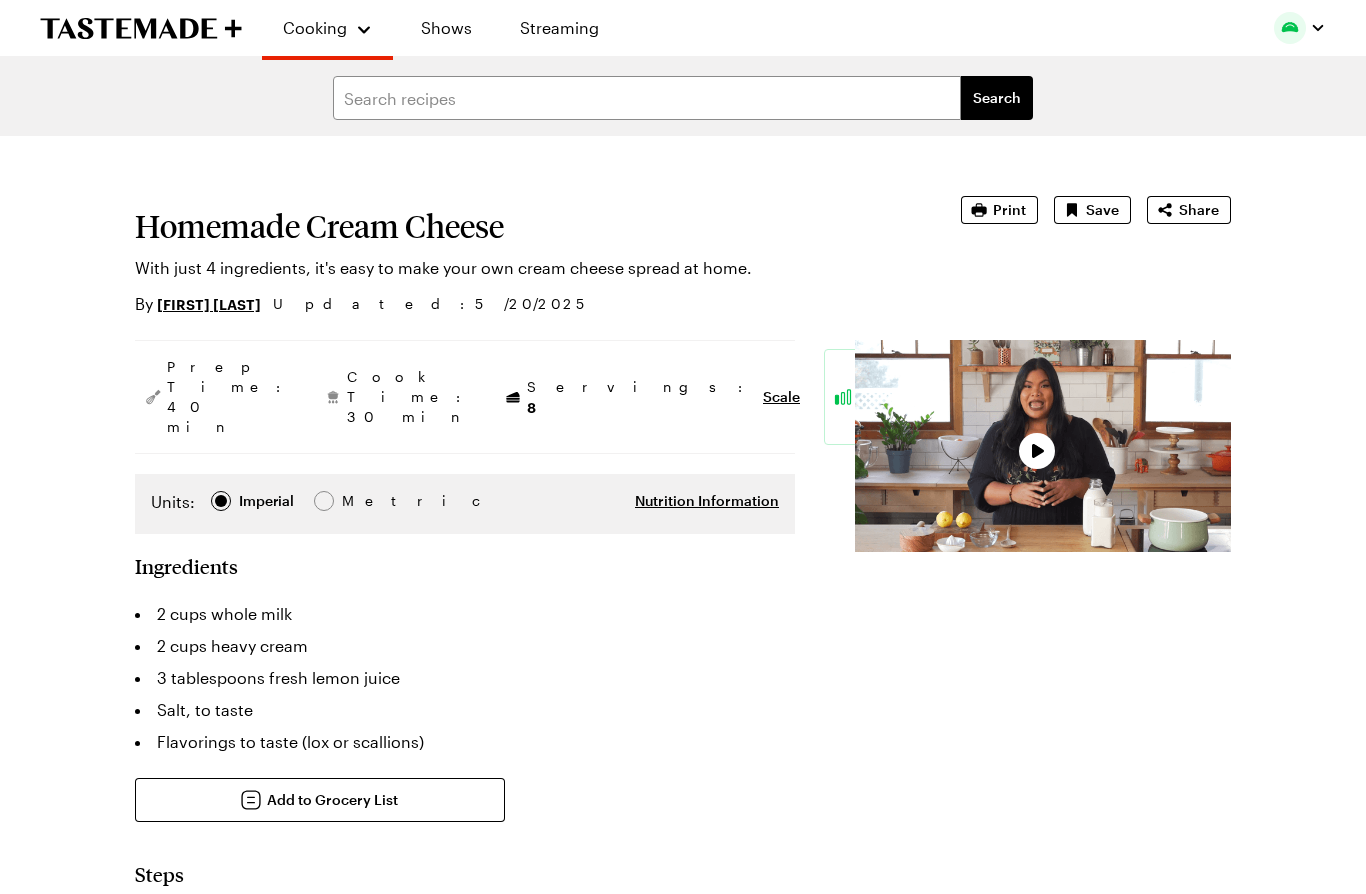 type on "x" 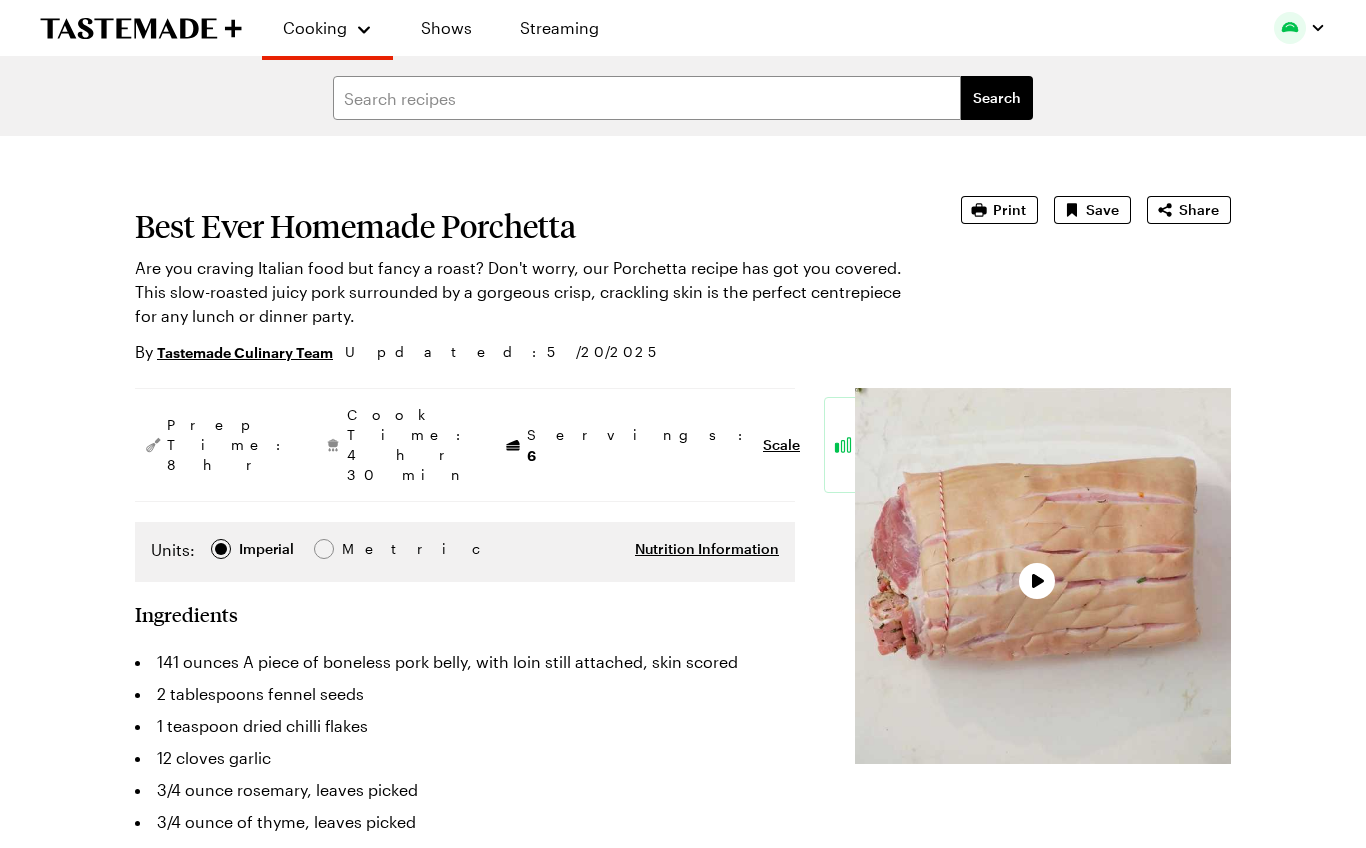 type on "x" 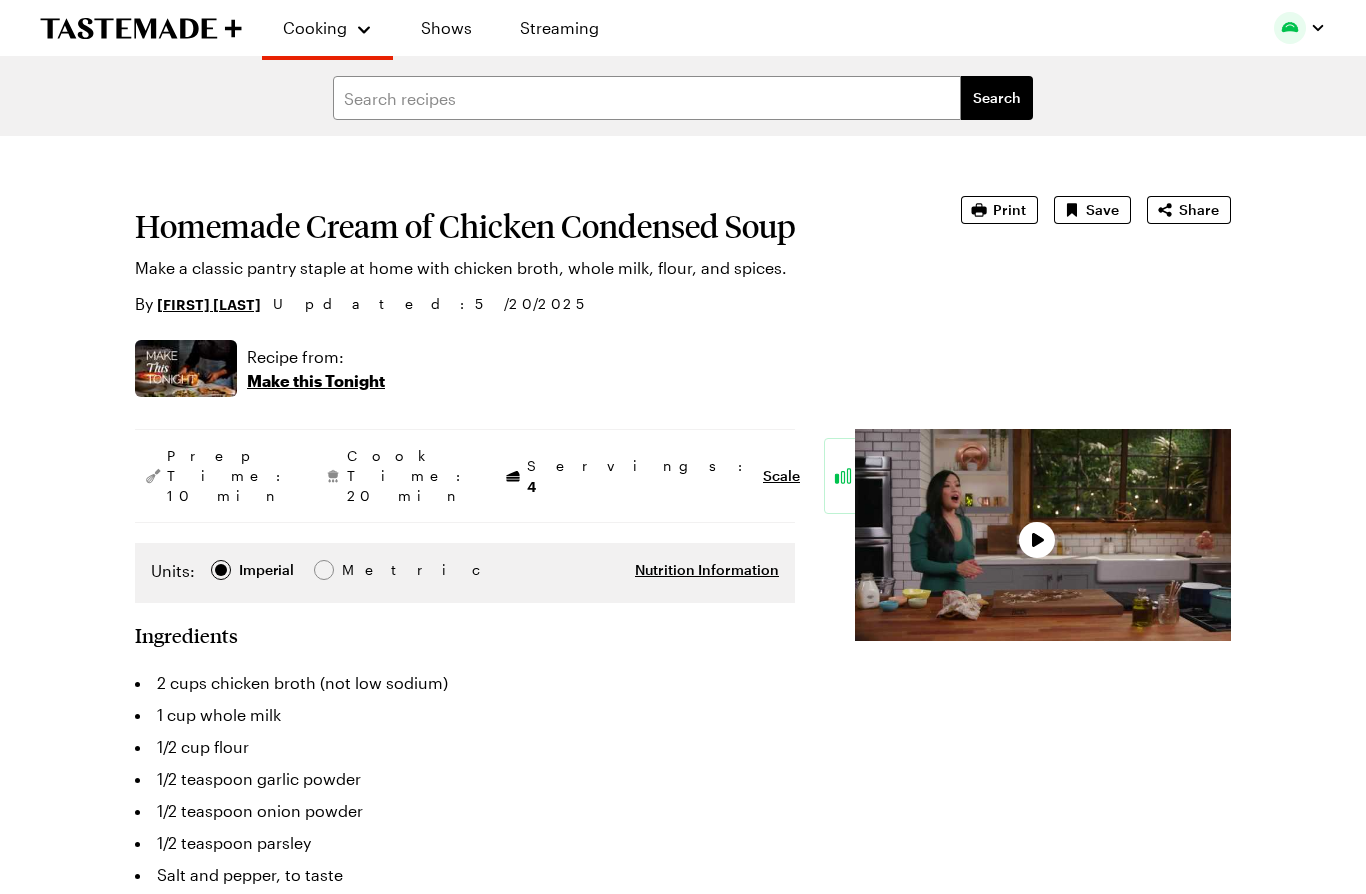type on "x" 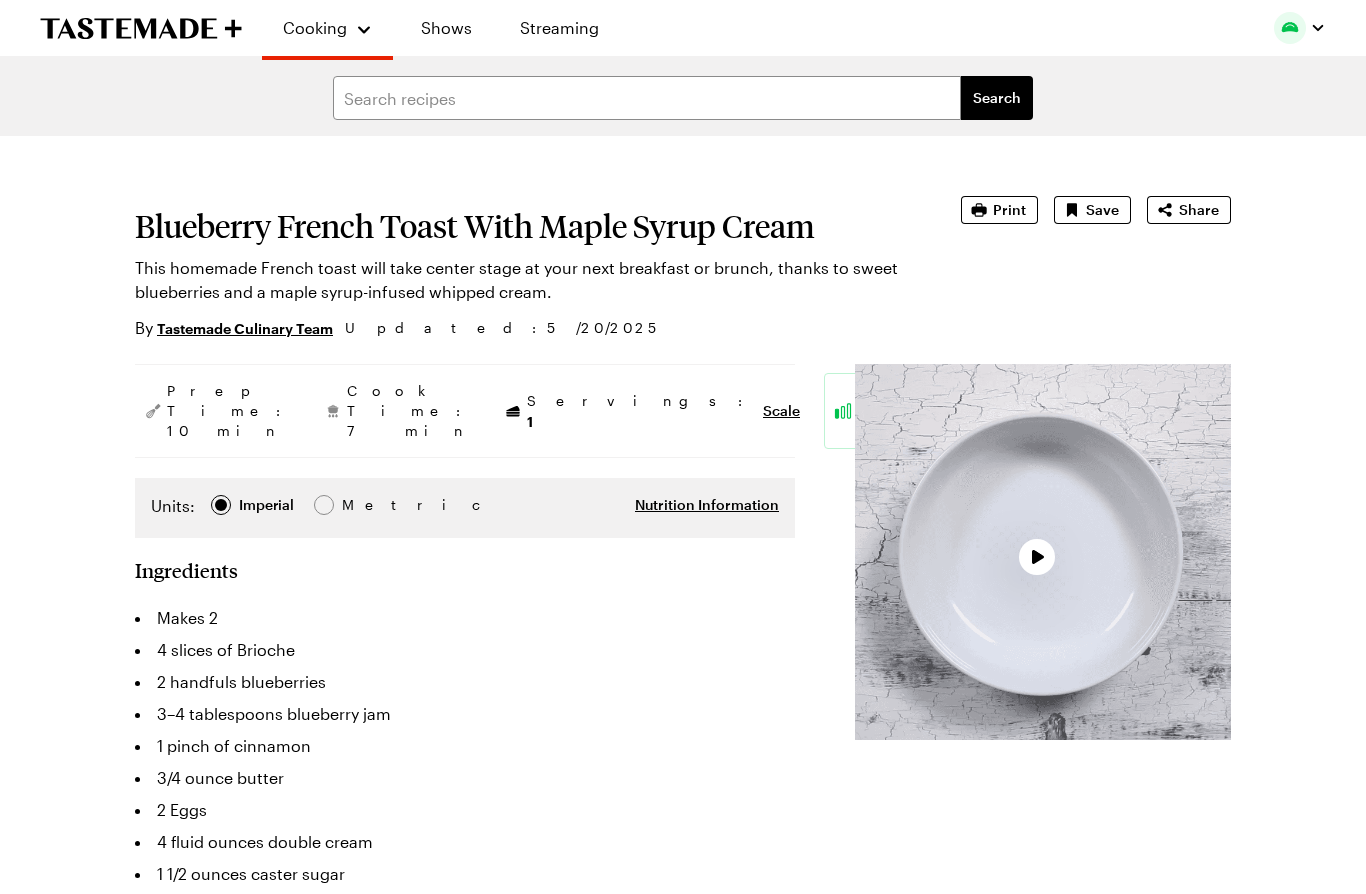 type on "x" 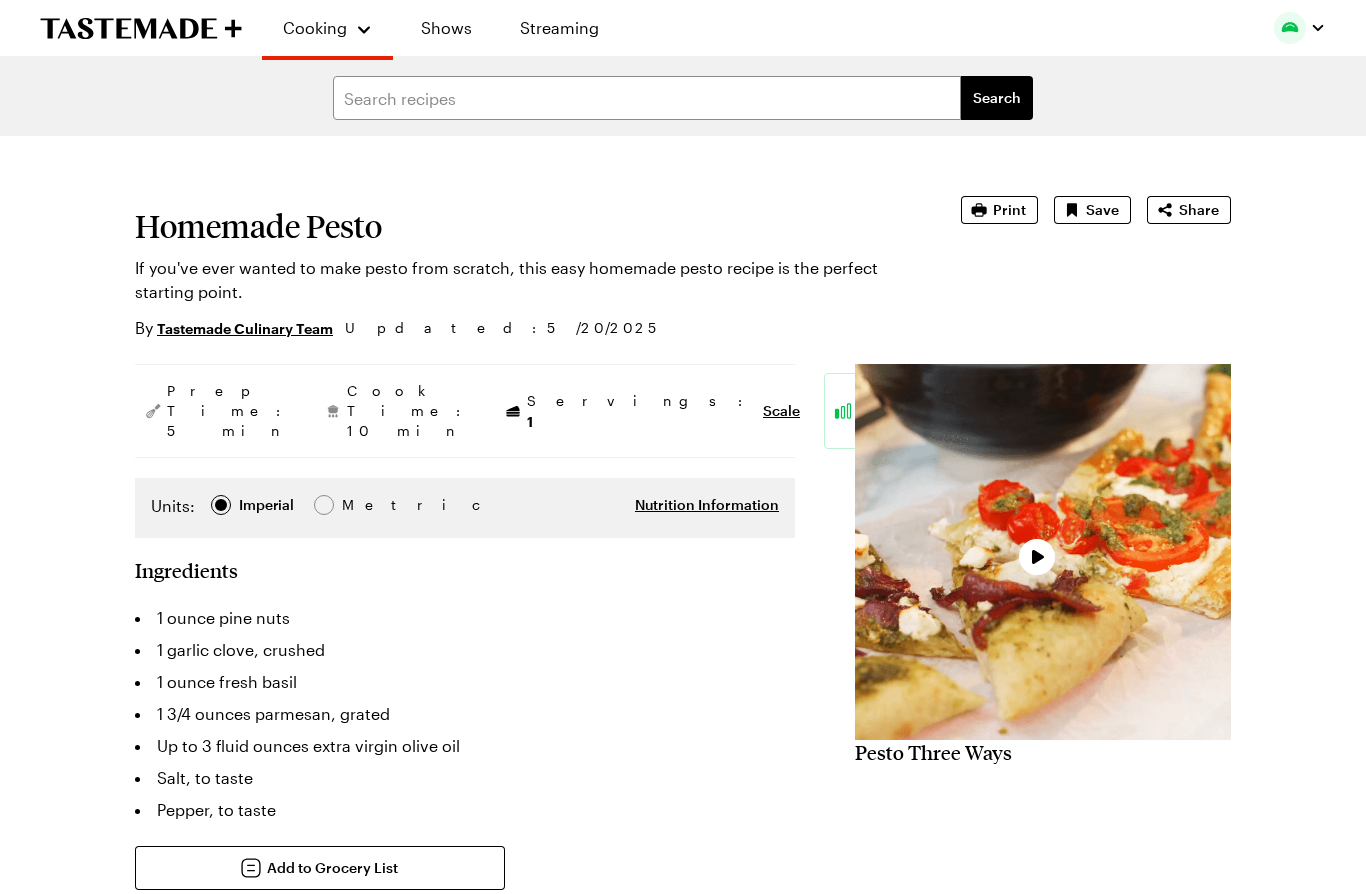 type on "x" 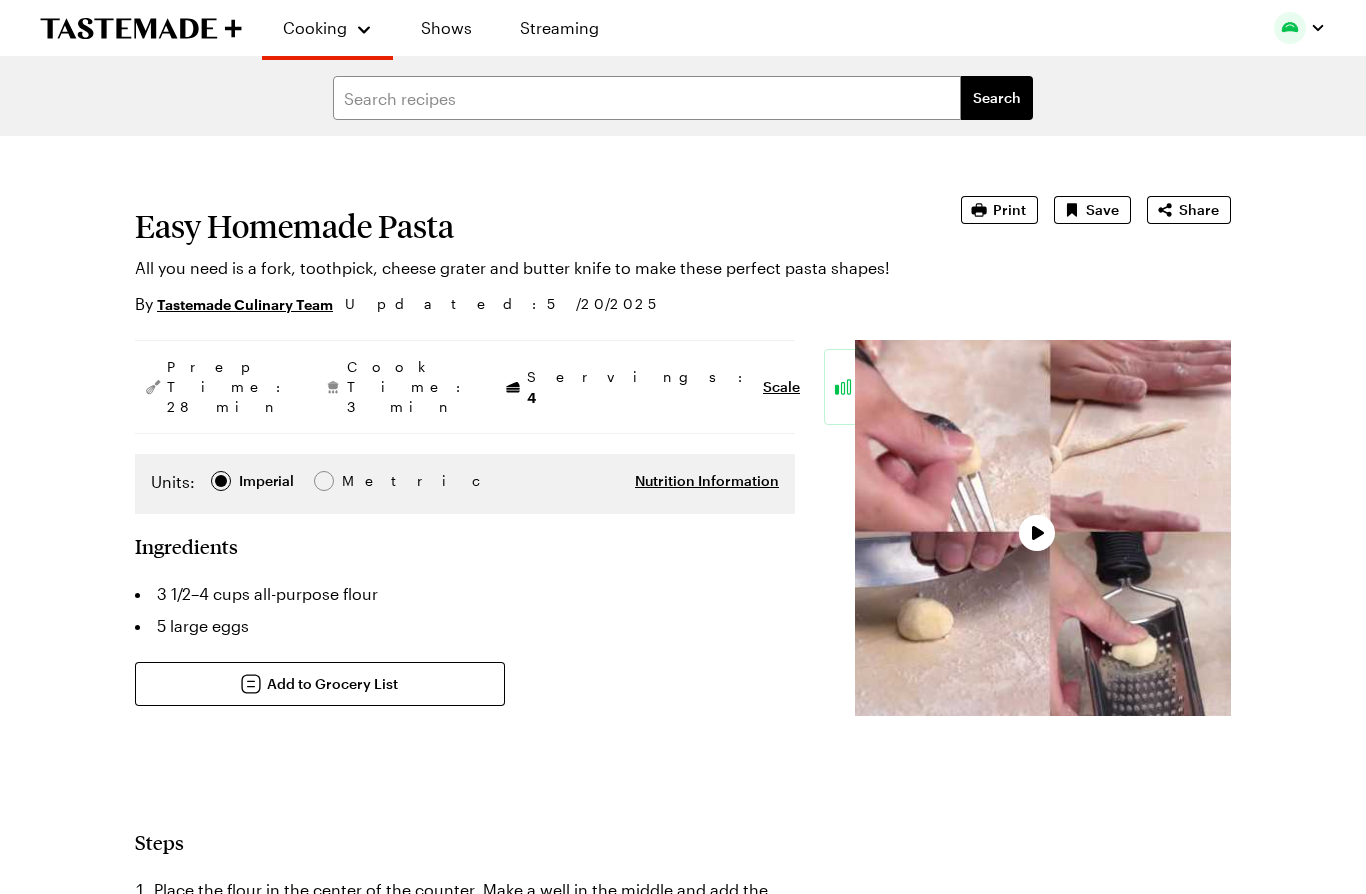 type on "x" 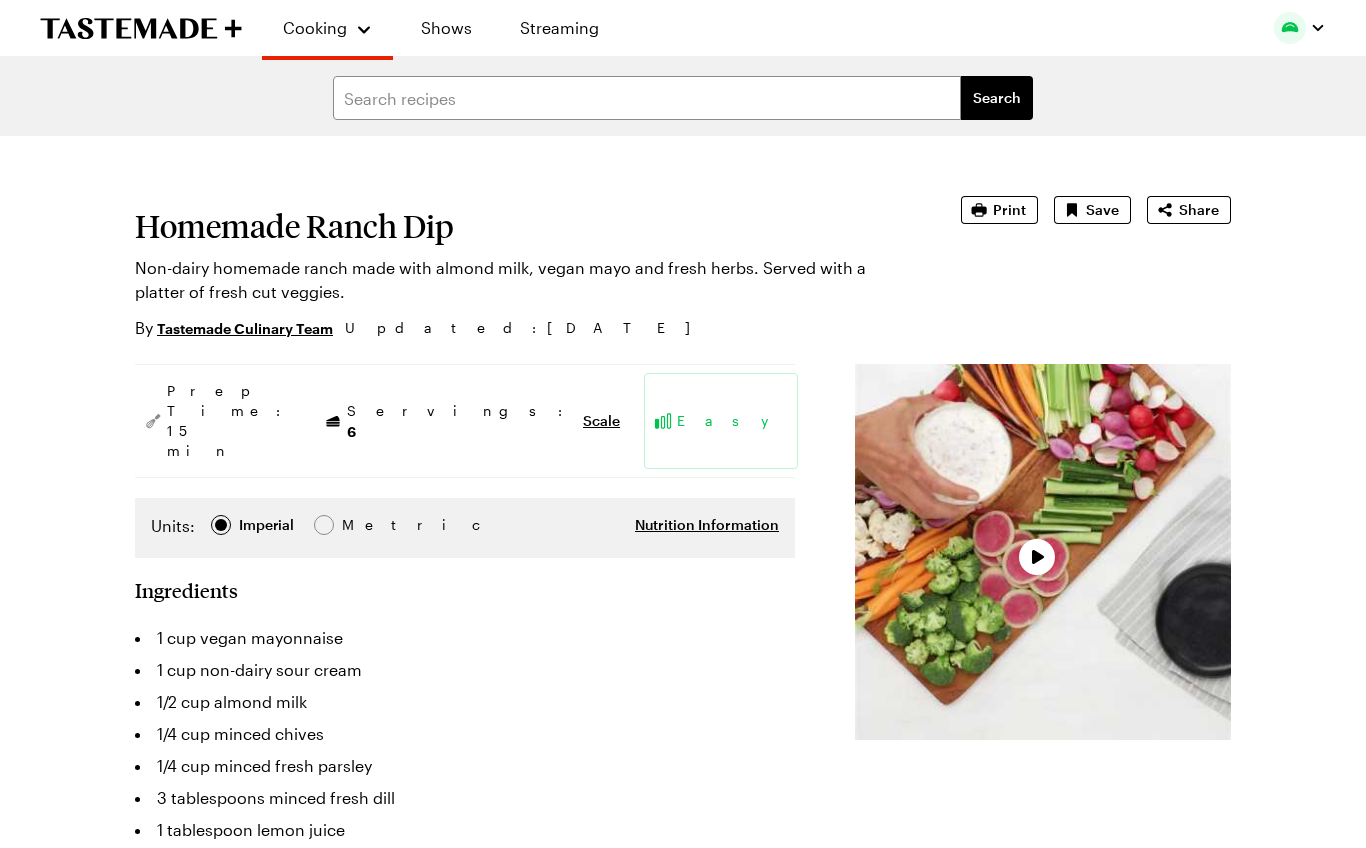 type on "x" 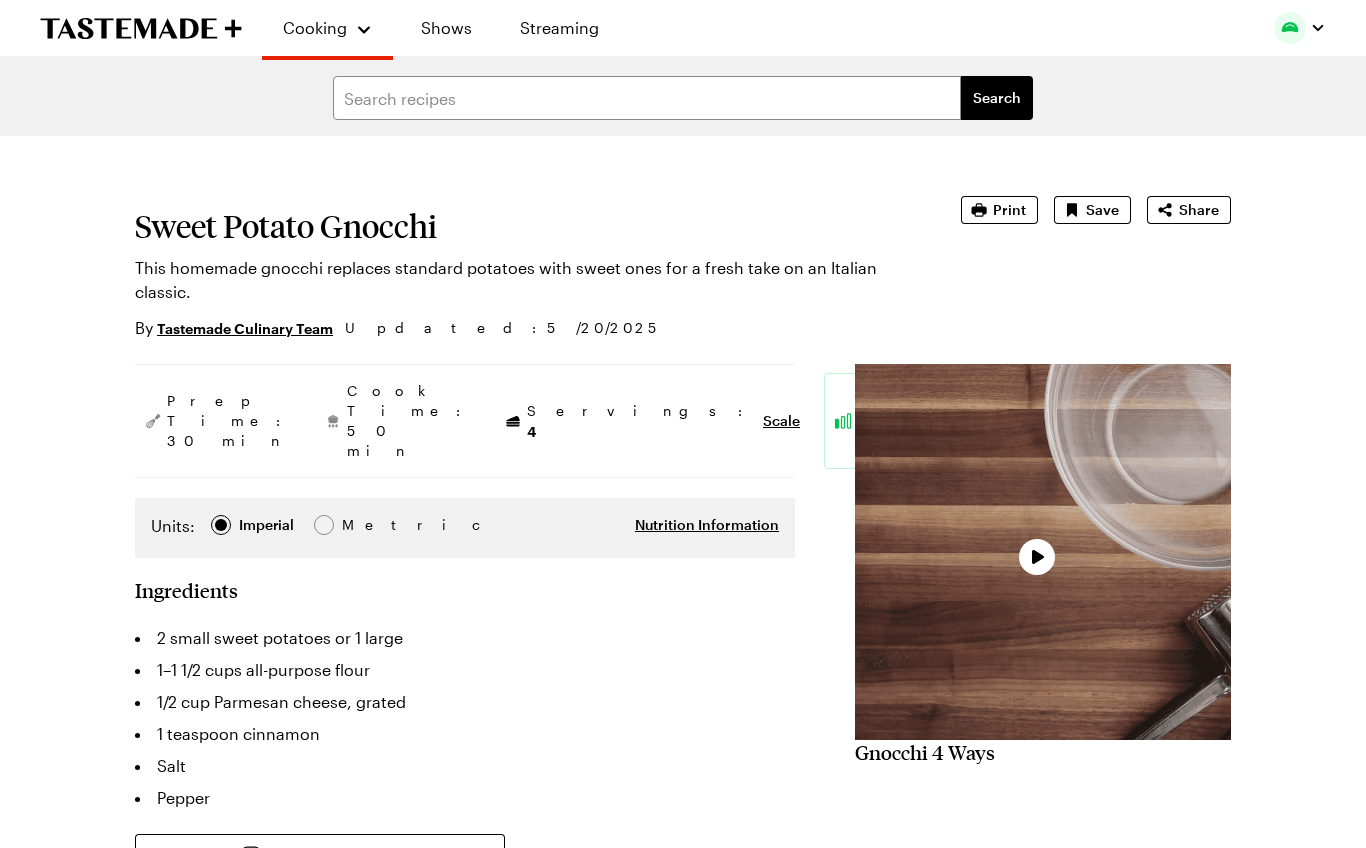 type on "x" 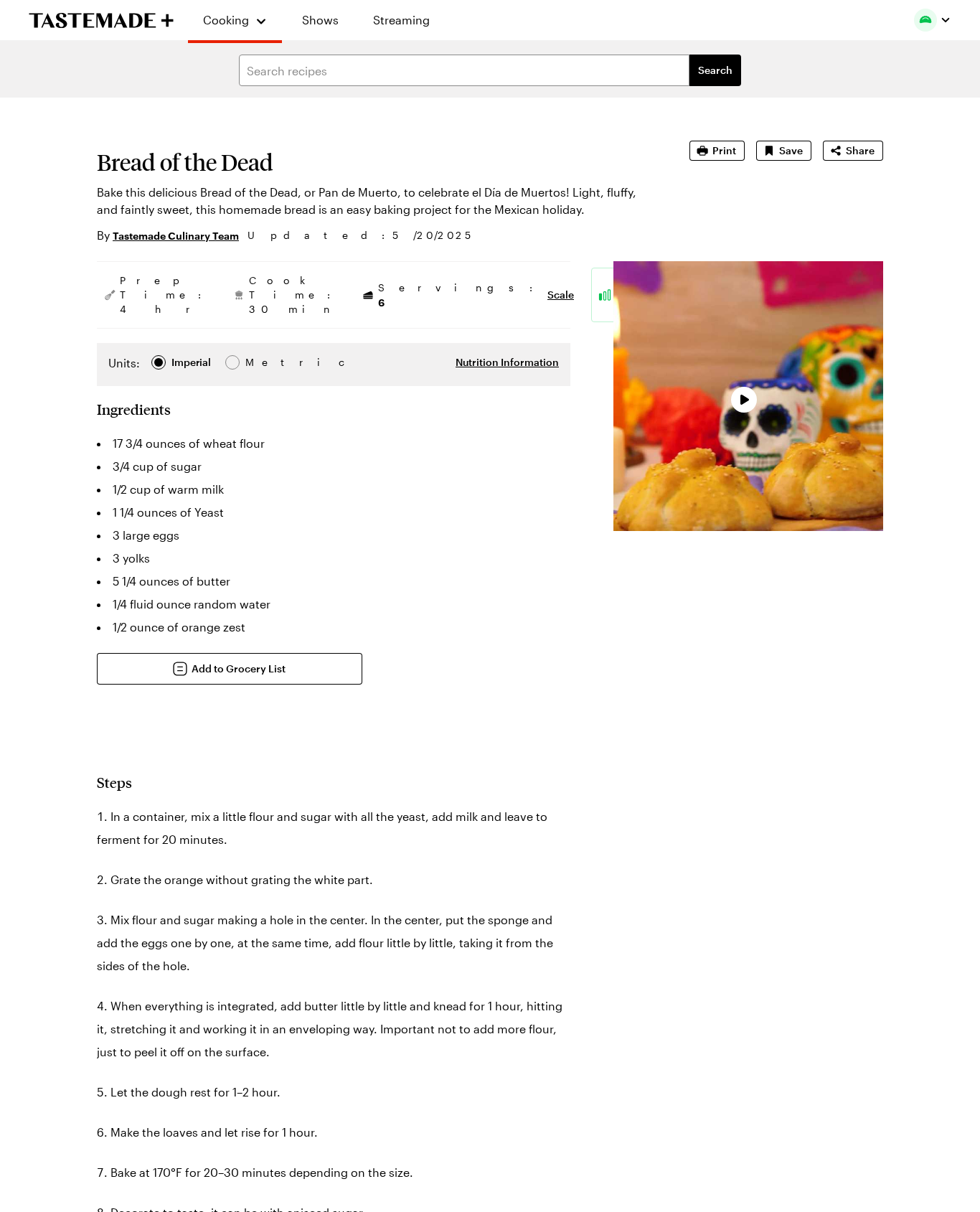scroll, scrollTop: 0, scrollLeft: 0, axis: both 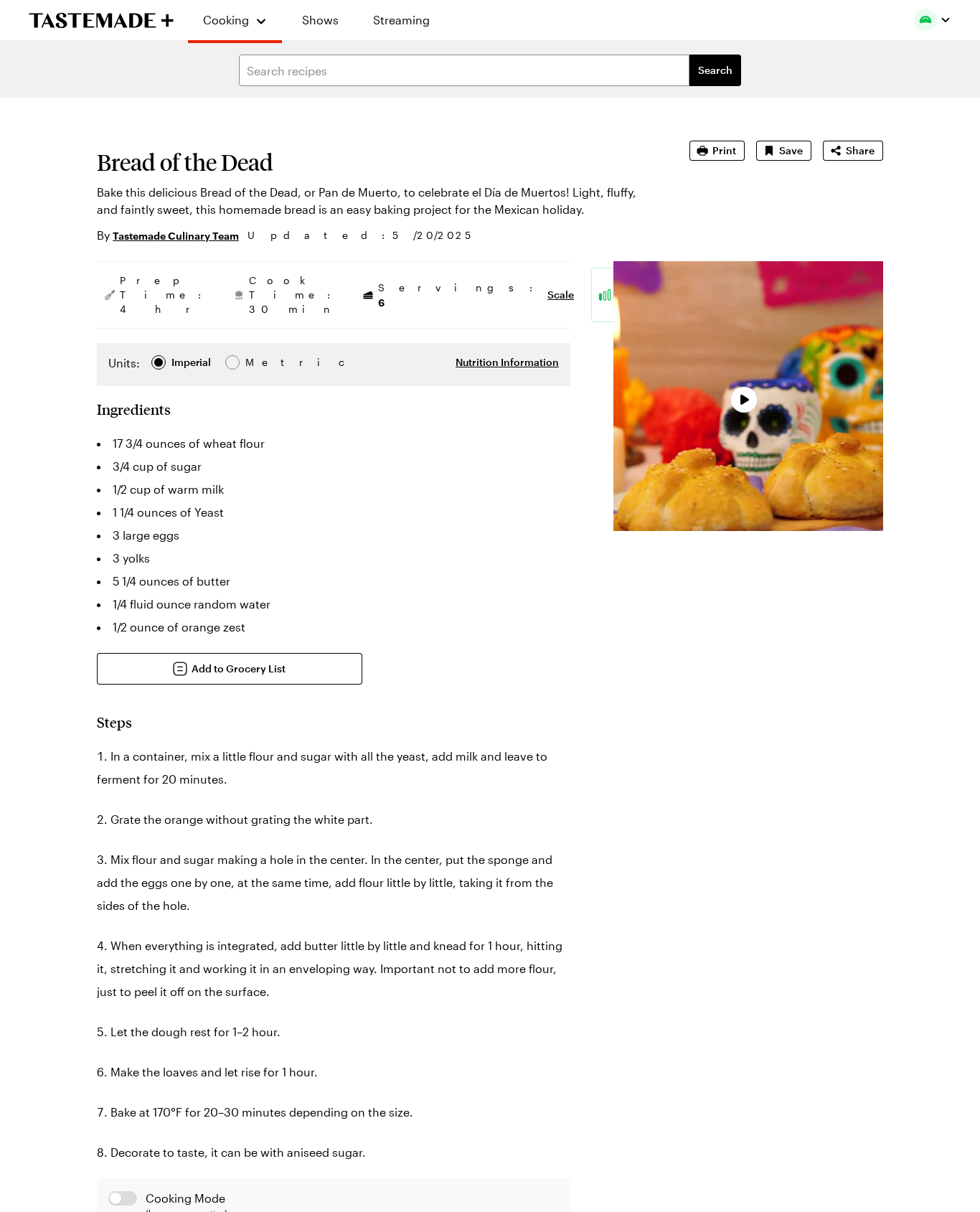type on "x" 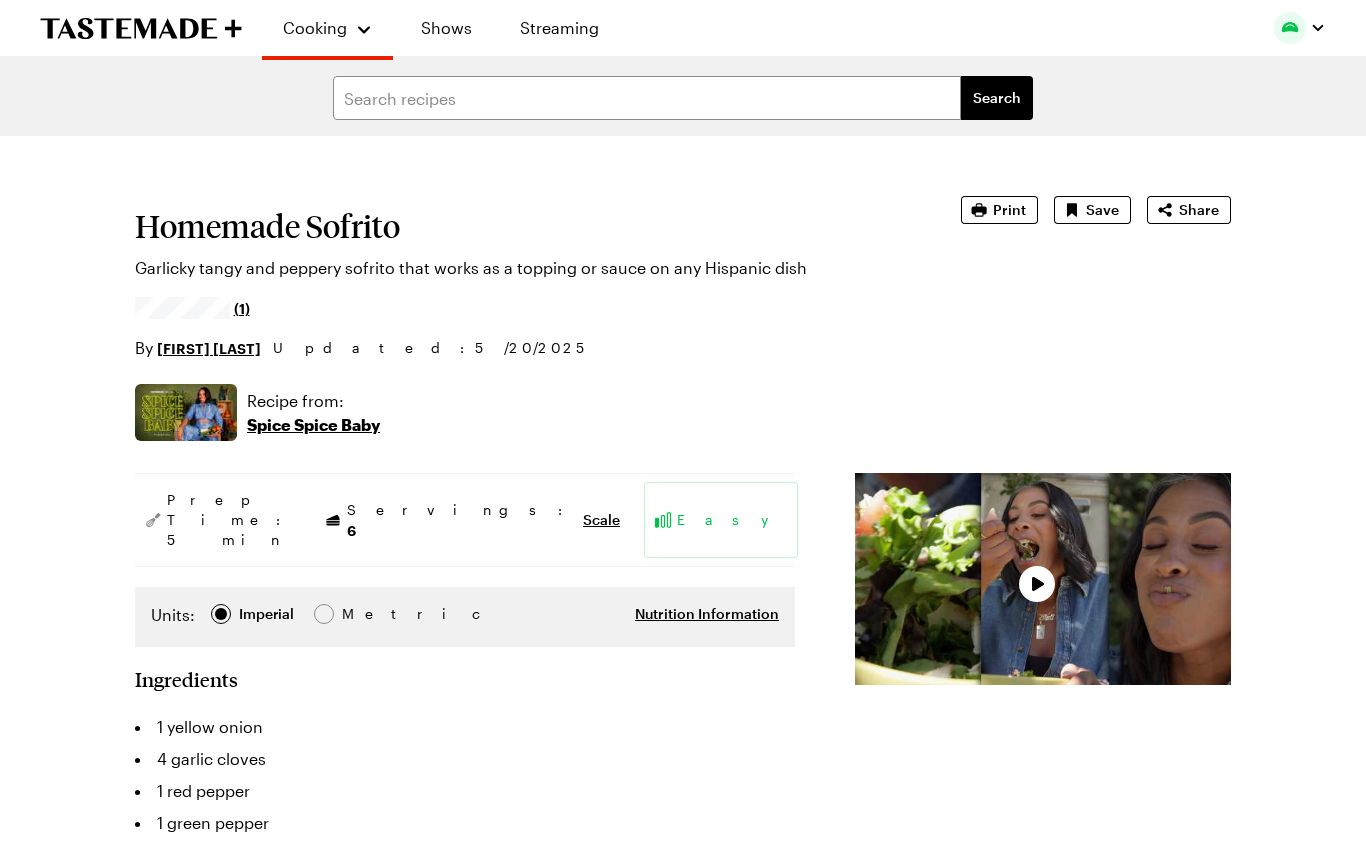type on "x" 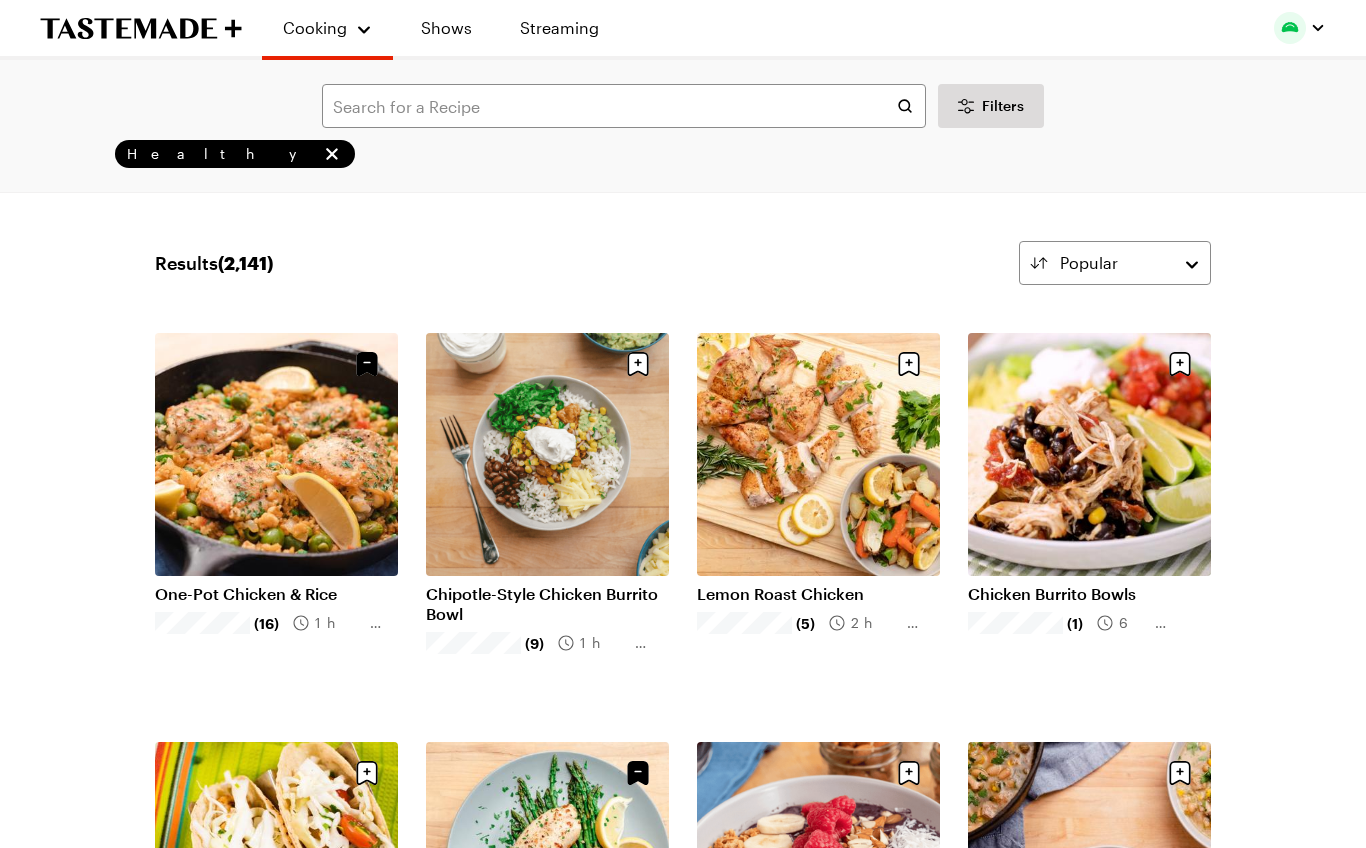 scroll, scrollTop: 0, scrollLeft: 0, axis: both 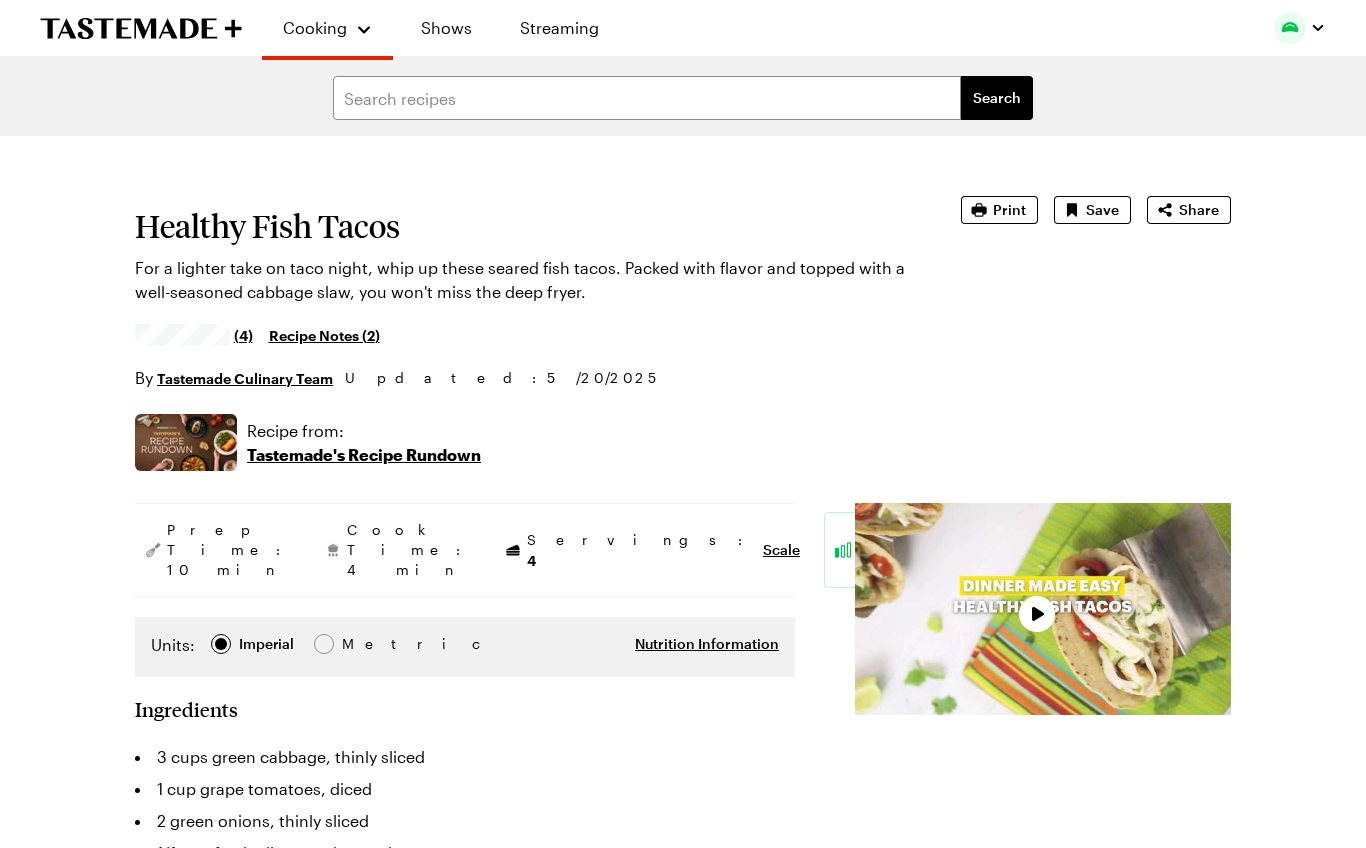 type on "x" 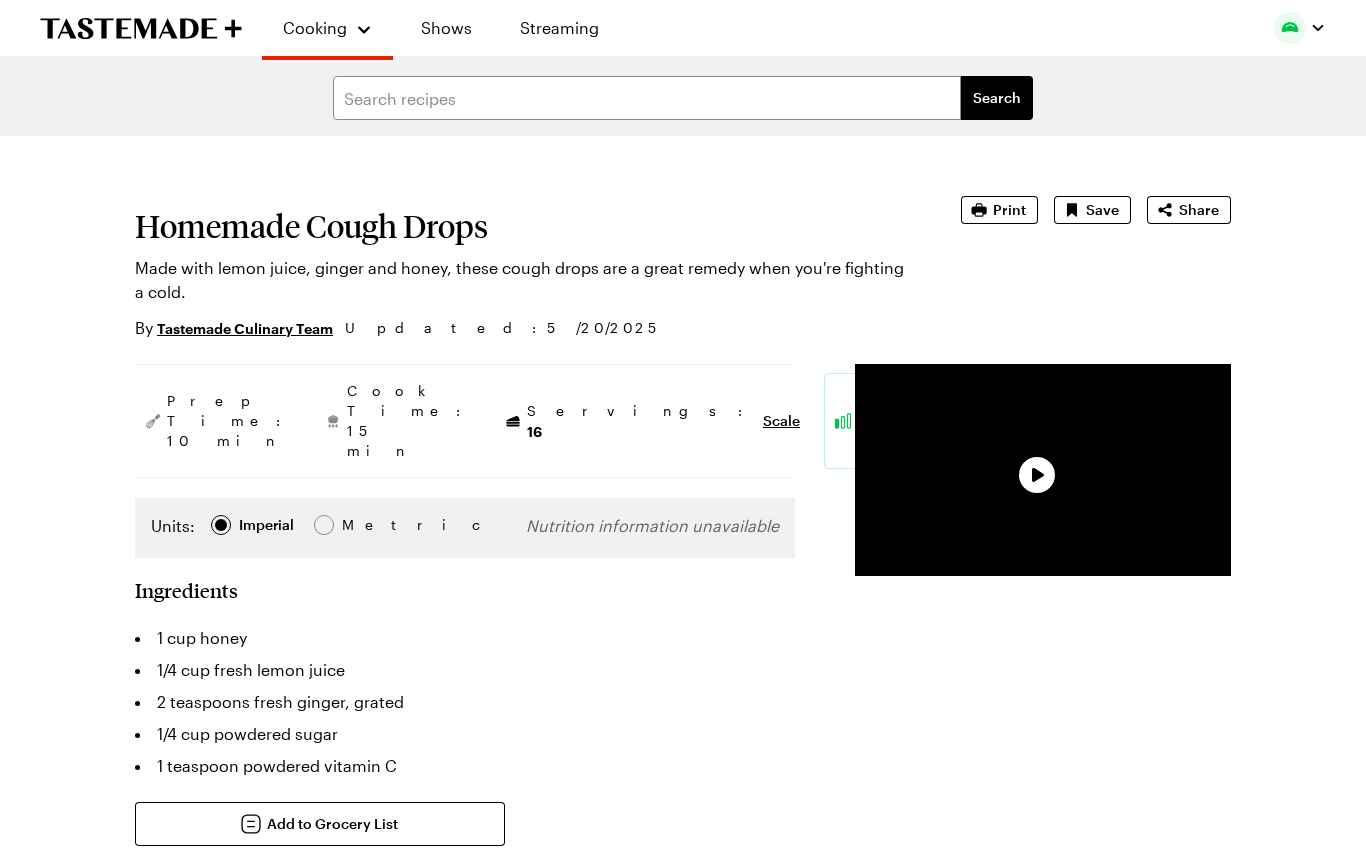 scroll, scrollTop: 87, scrollLeft: 0, axis: vertical 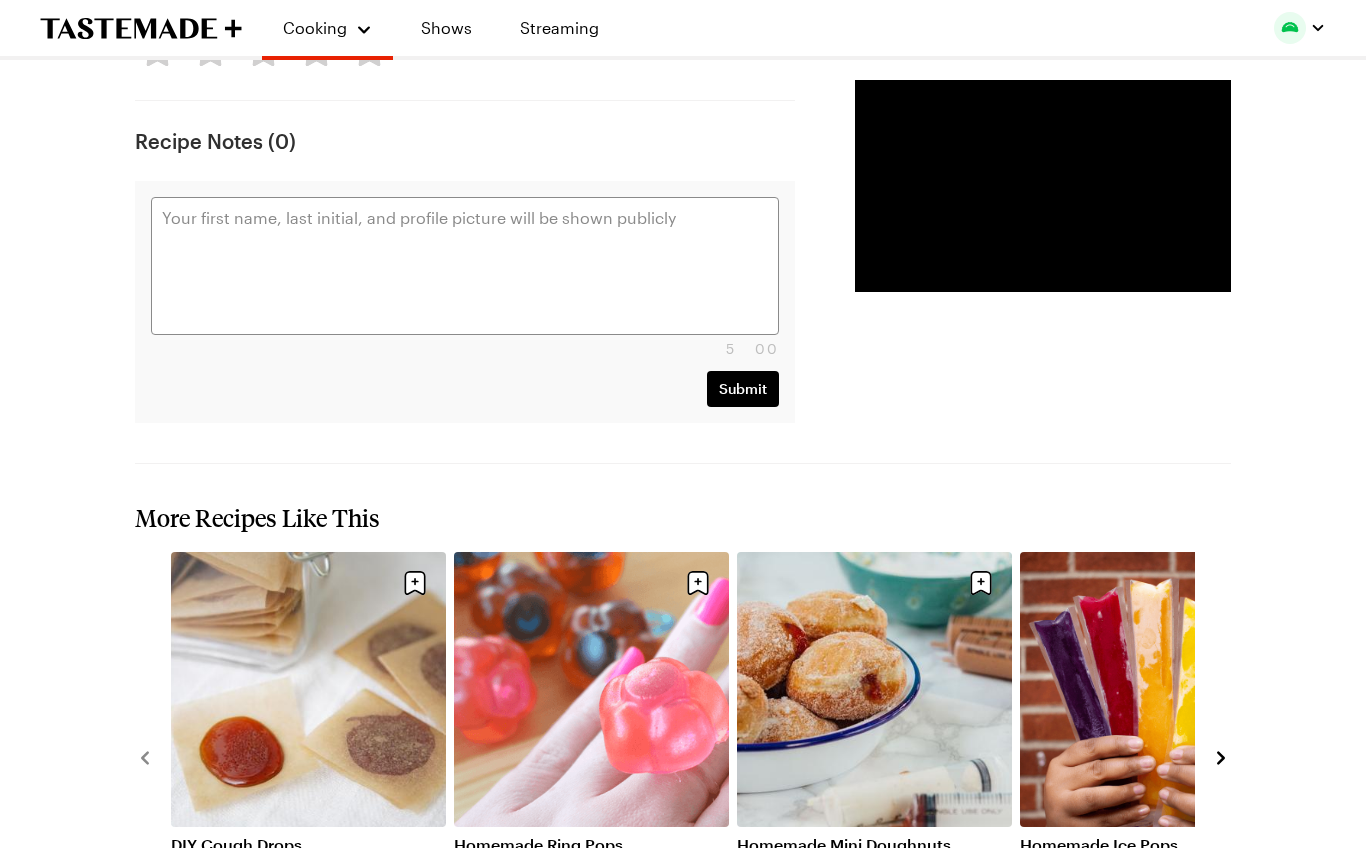 type on "x" 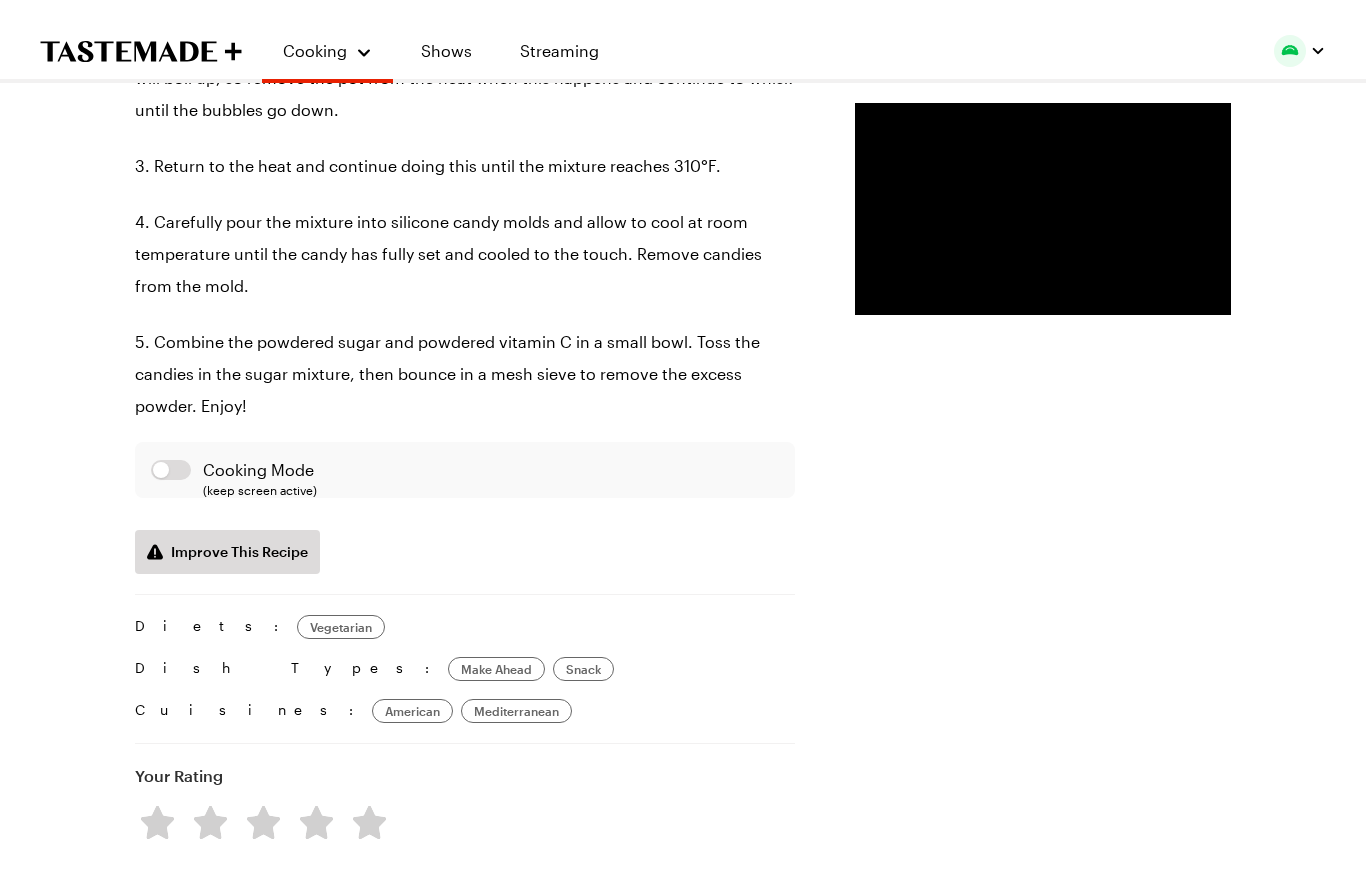 scroll, scrollTop: 1061, scrollLeft: 0, axis: vertical 